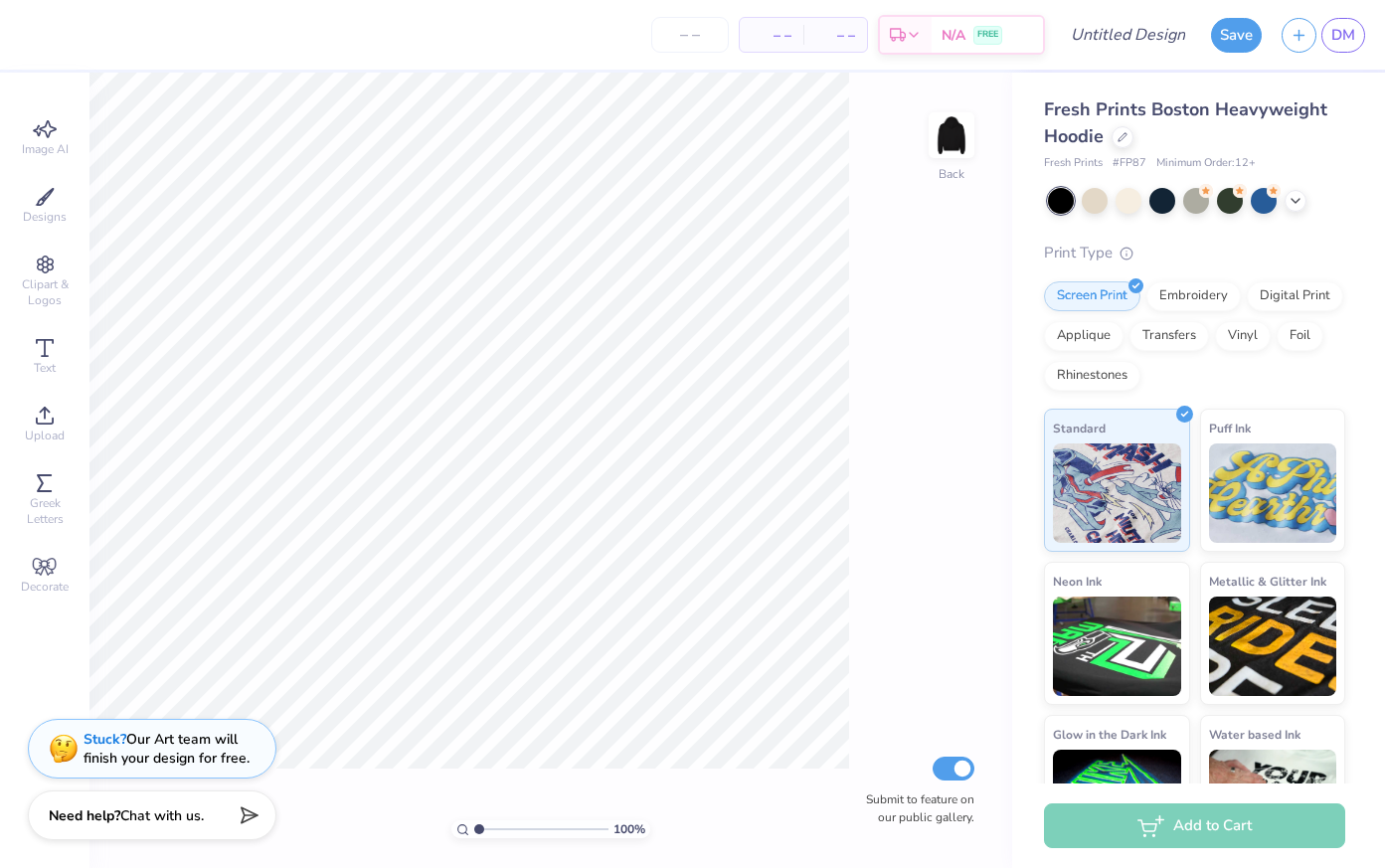 scroll, scrollTop: 0, scrollLeft: 0, axis: both 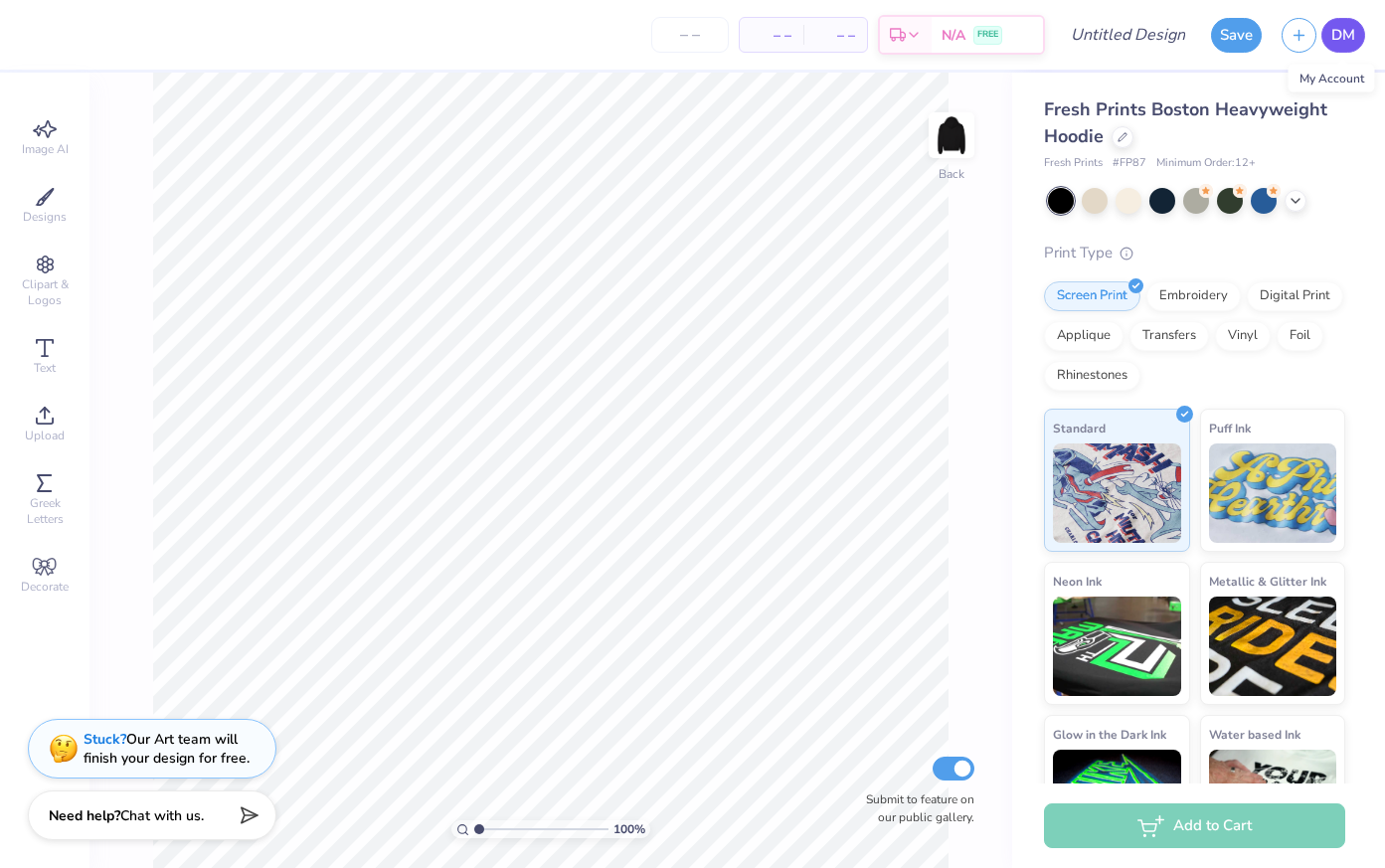 click on "DM" at bounding box center (1343, 35) 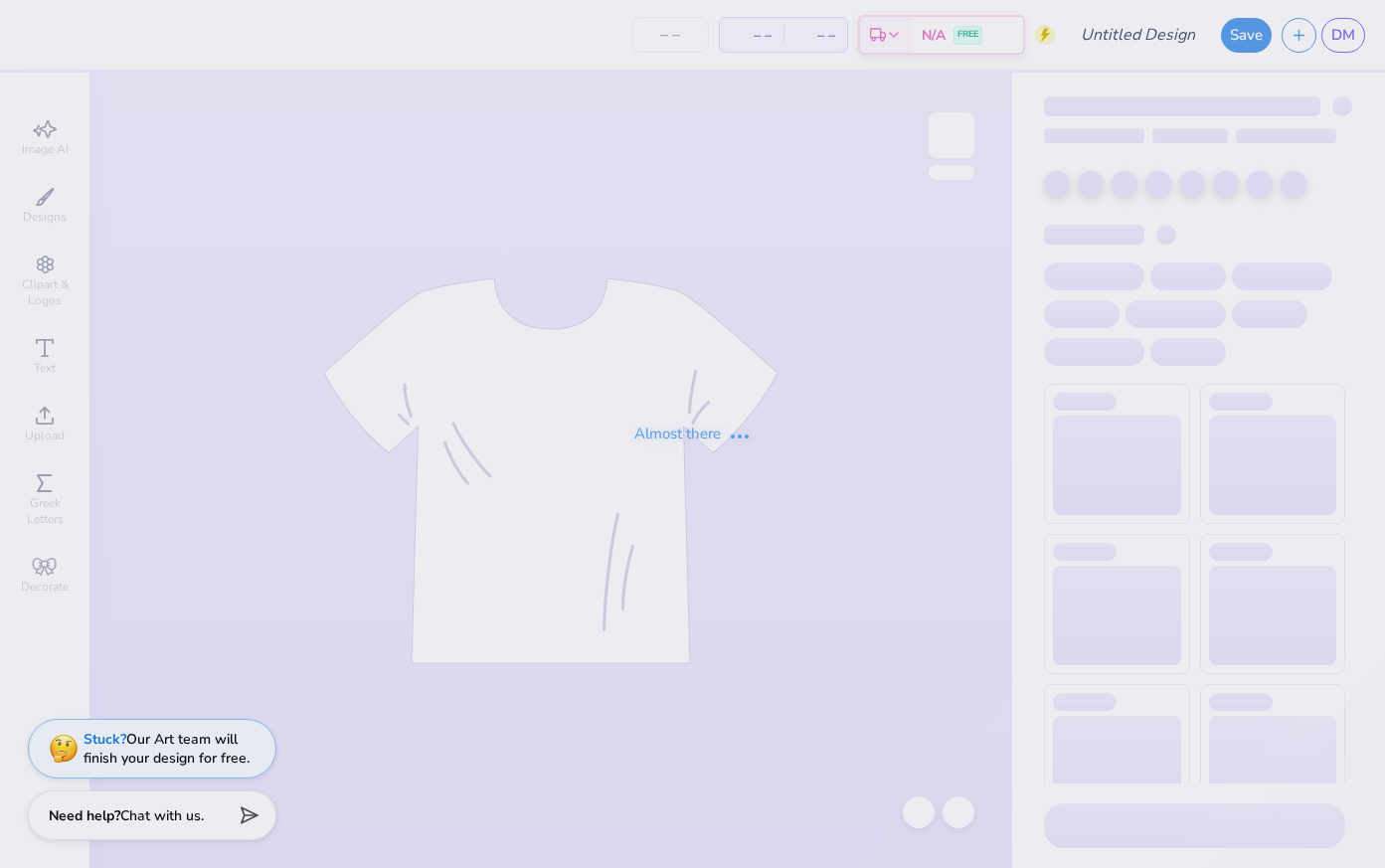 scroll, scrollTop: 0, scrollLeft: 0, axis: both 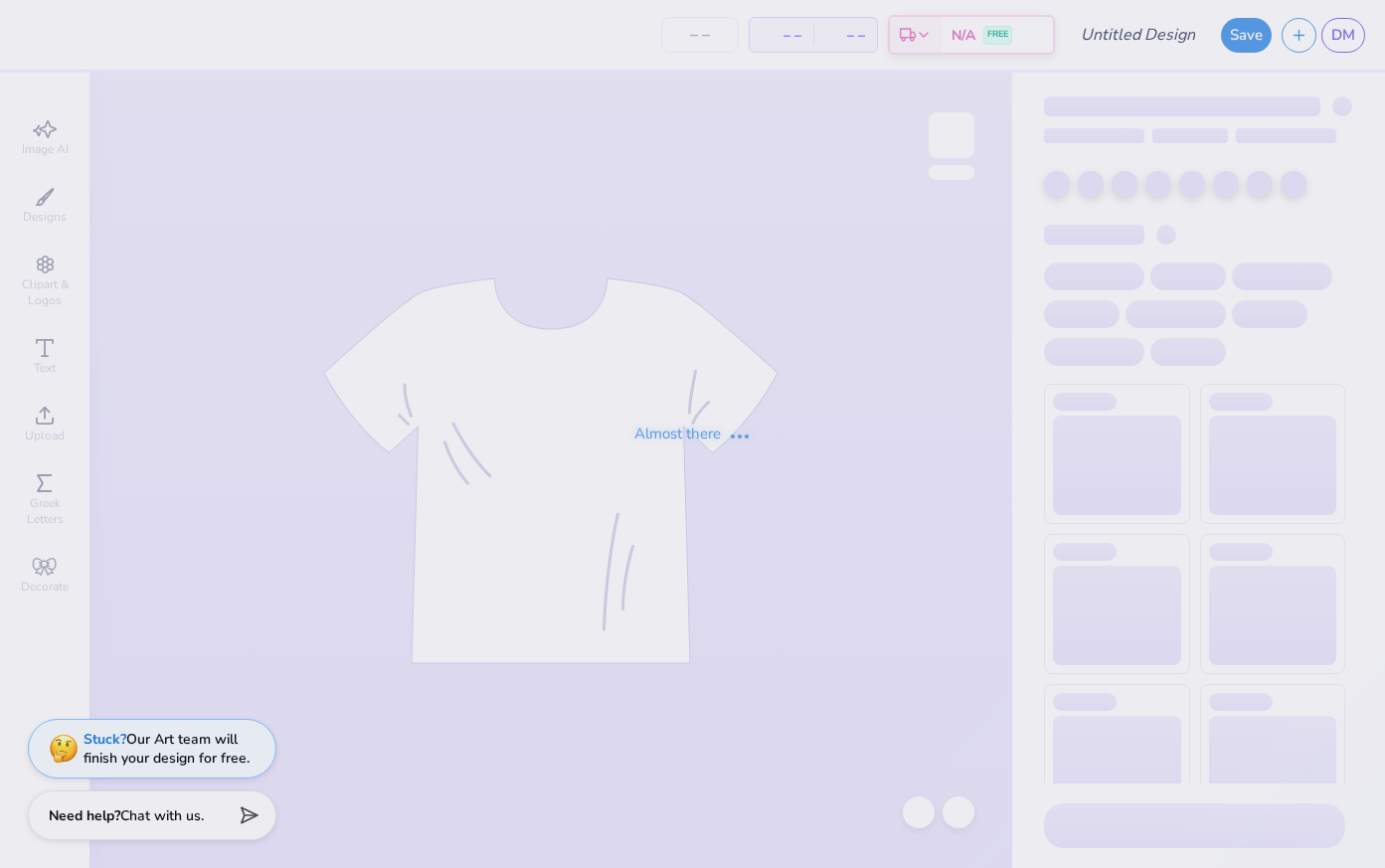 type on "pants for sweat set xi house" 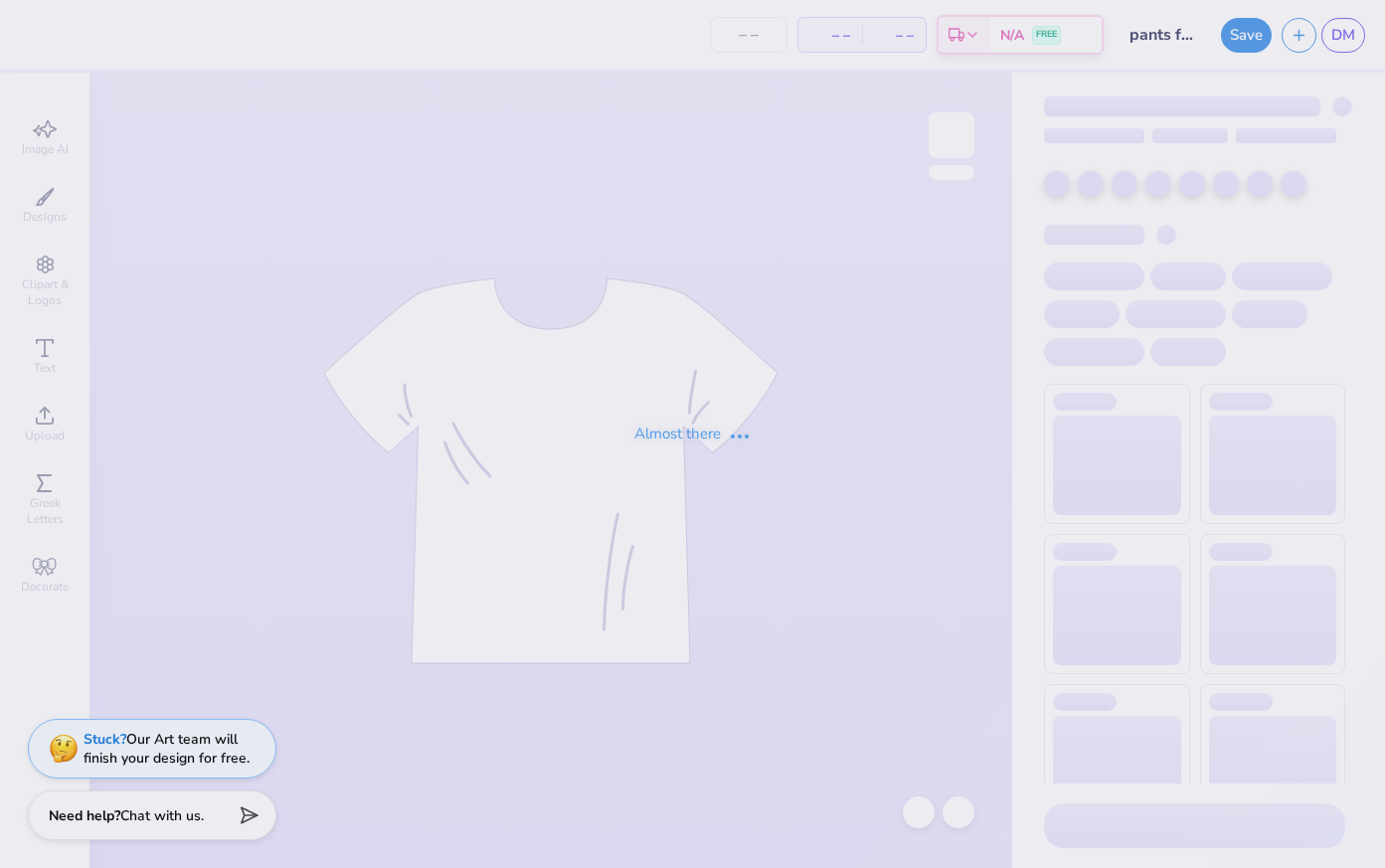 type on "24" 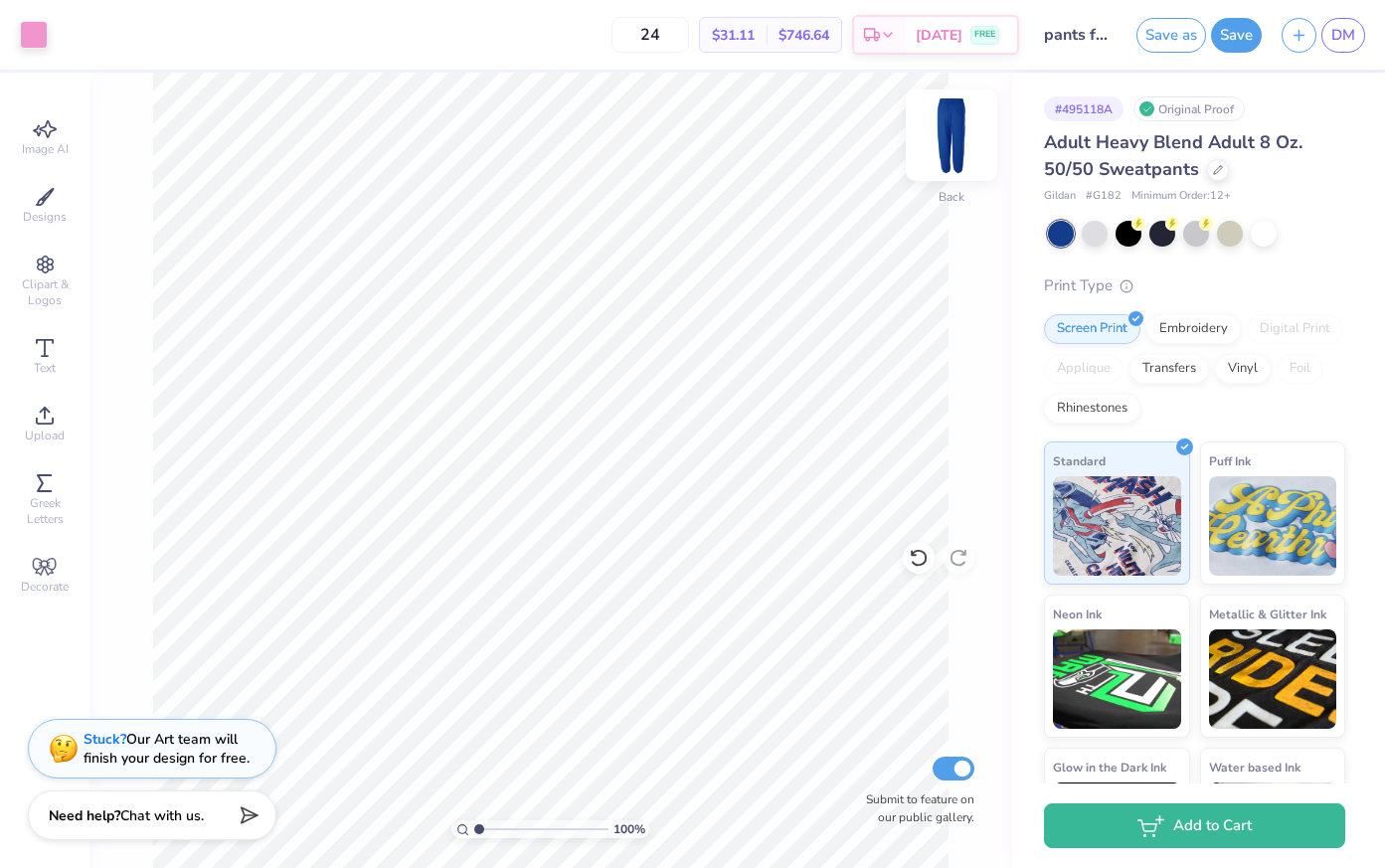 click at bounding box center [952, 135] 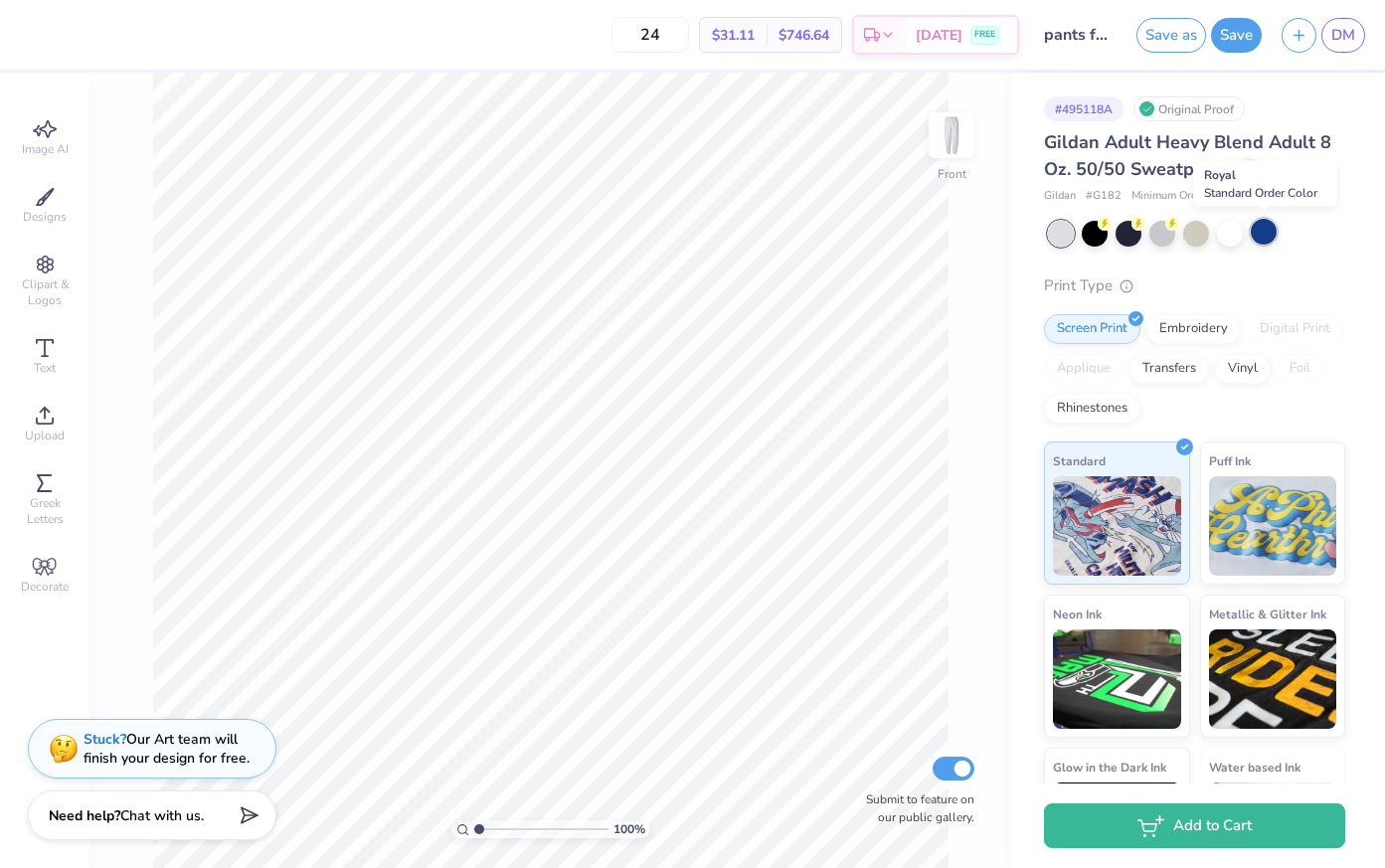 click at bounding box center [1264, 232] 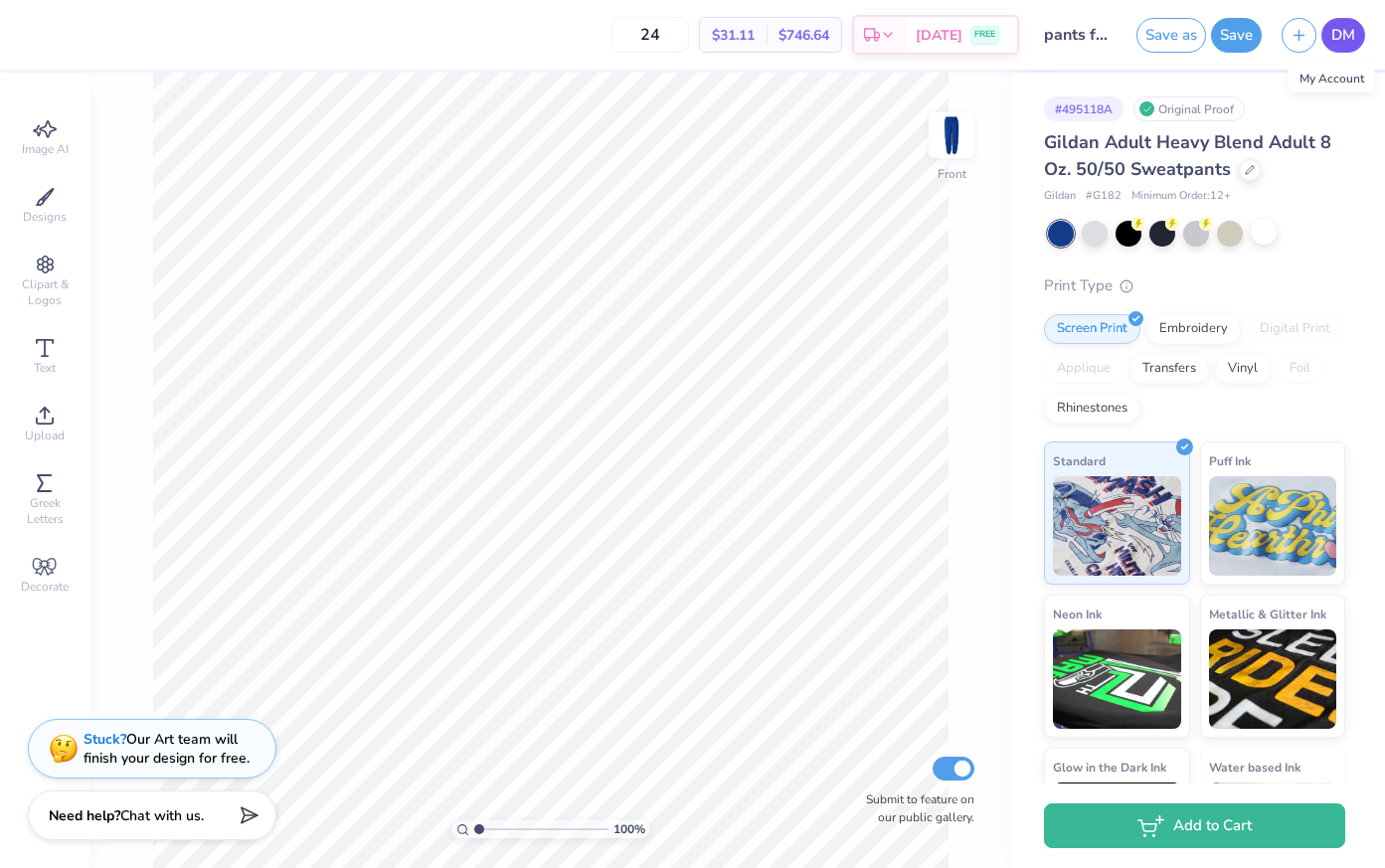 click on "DM" at bounding box center [1343, 35] 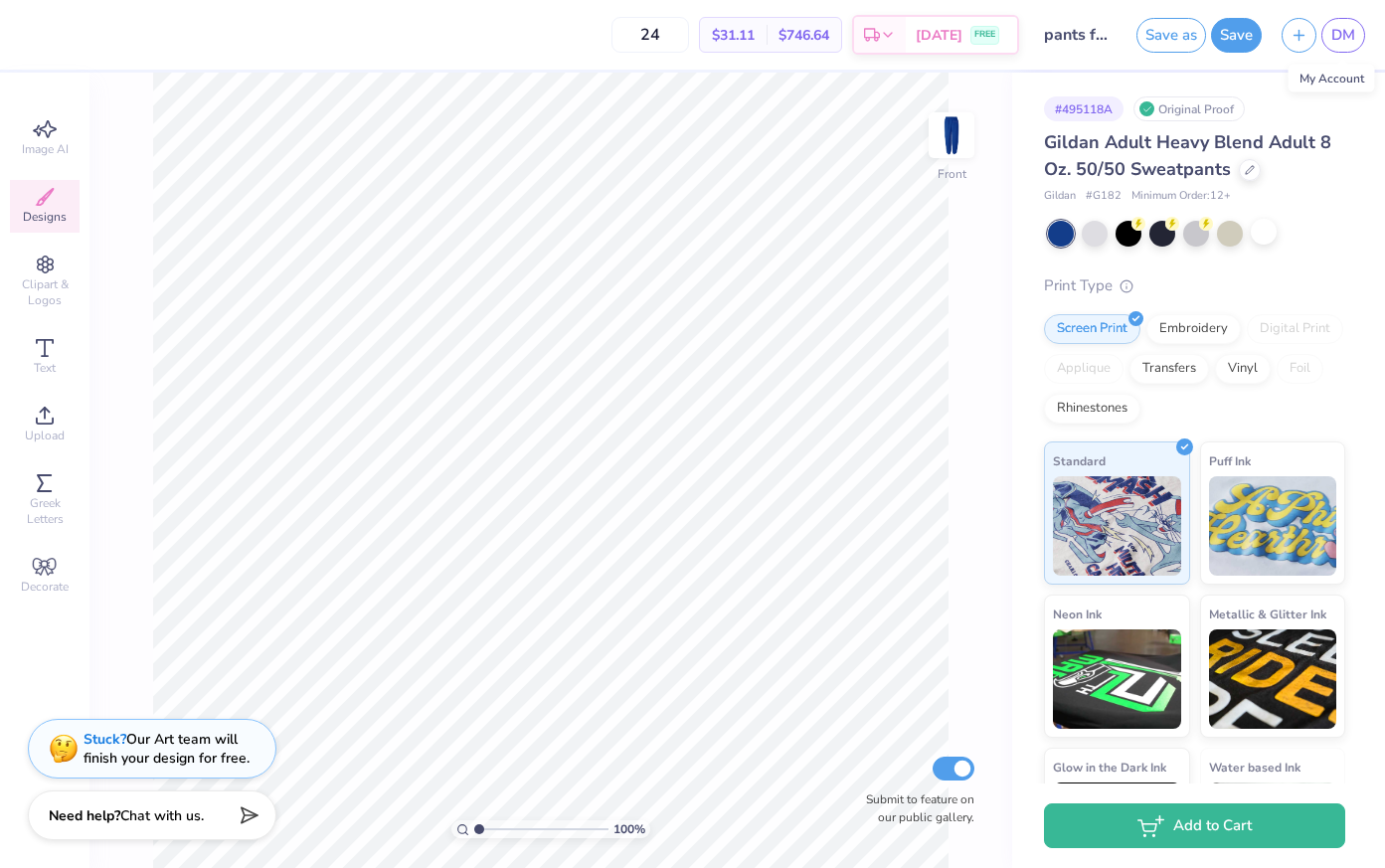 click on "Designs" at bounding box center (45, 217) 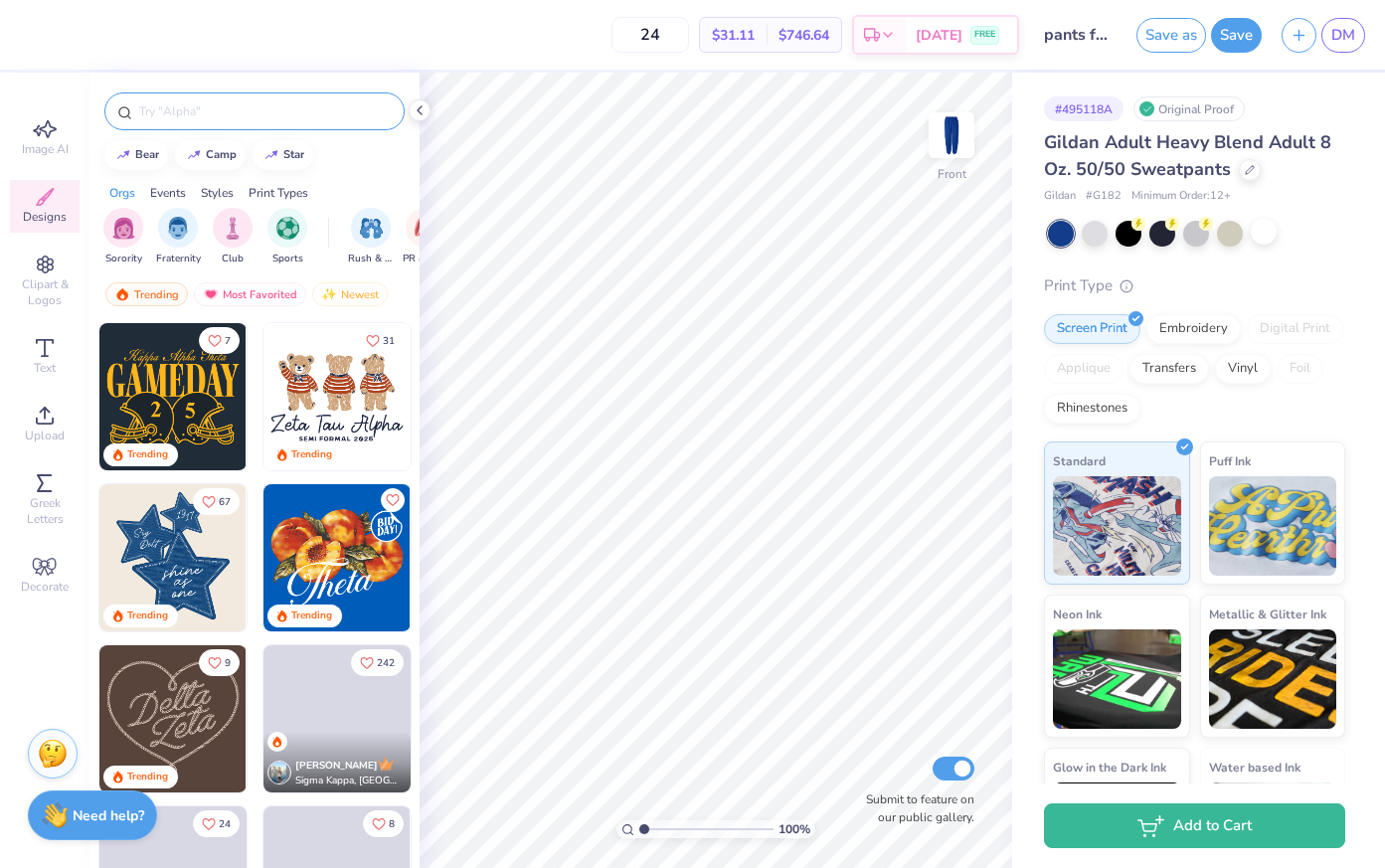 click at bounding box center [264, 111] 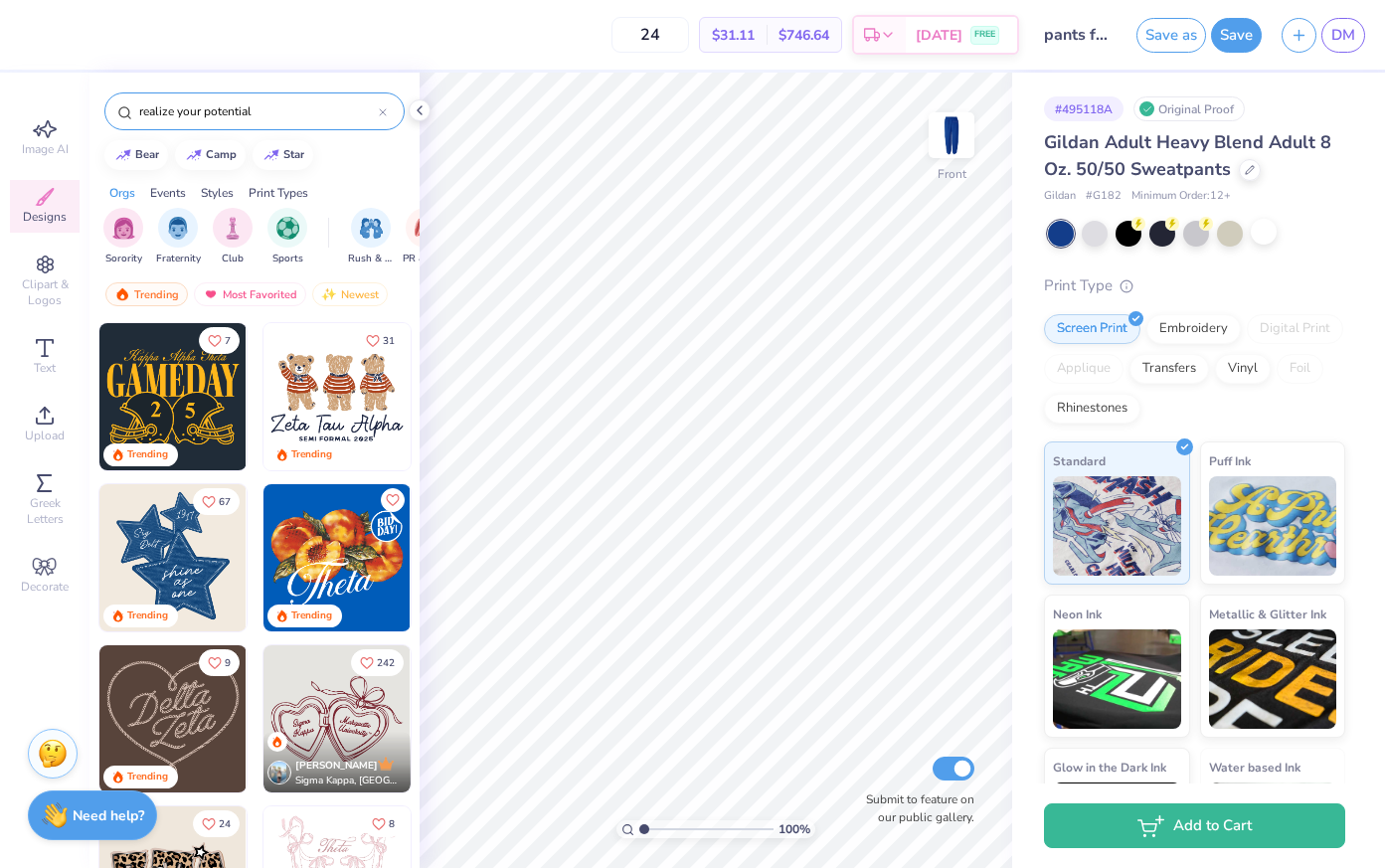 type on "realize your potential" 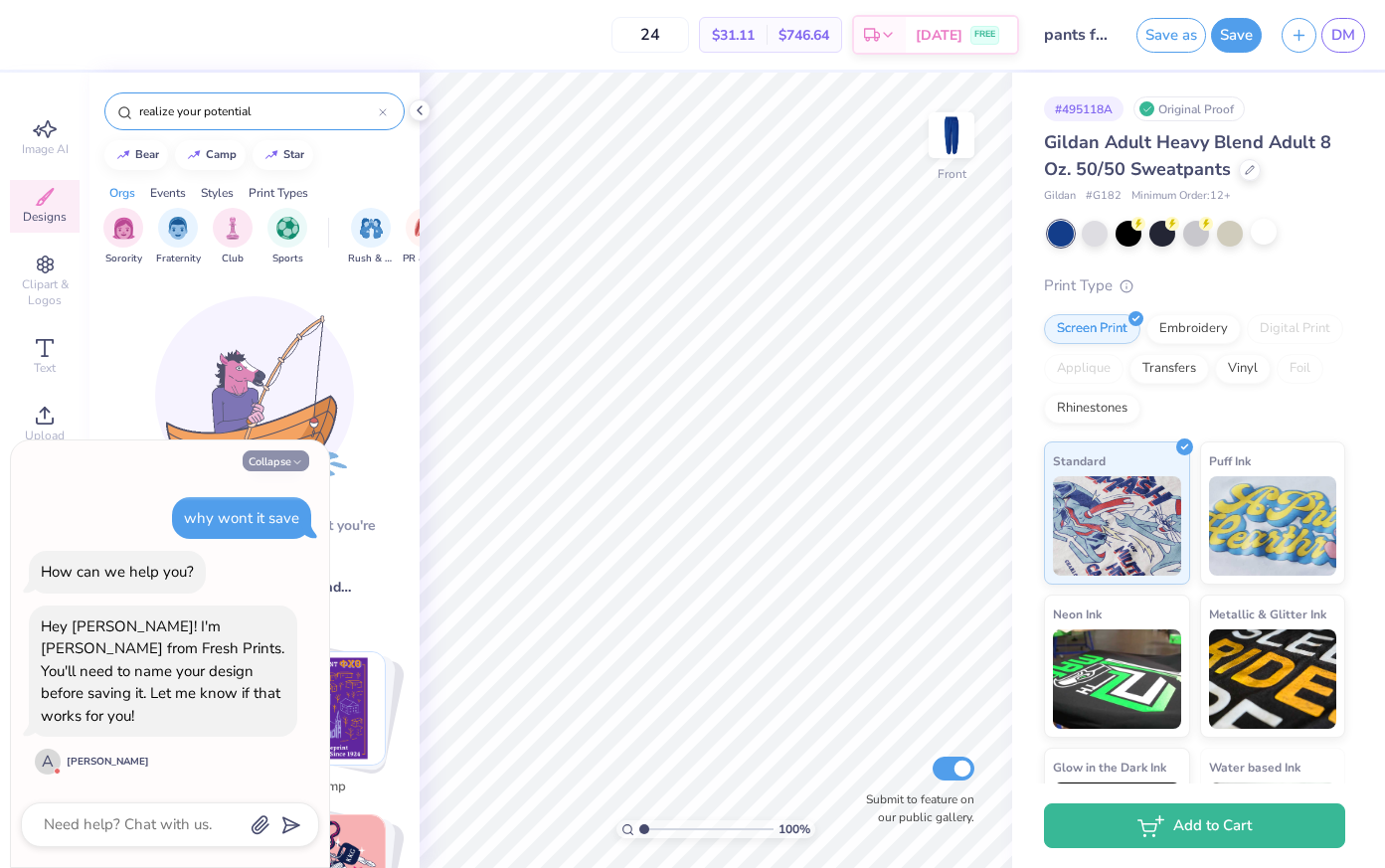 click on "Collapse" at bounding box center (275, 460) 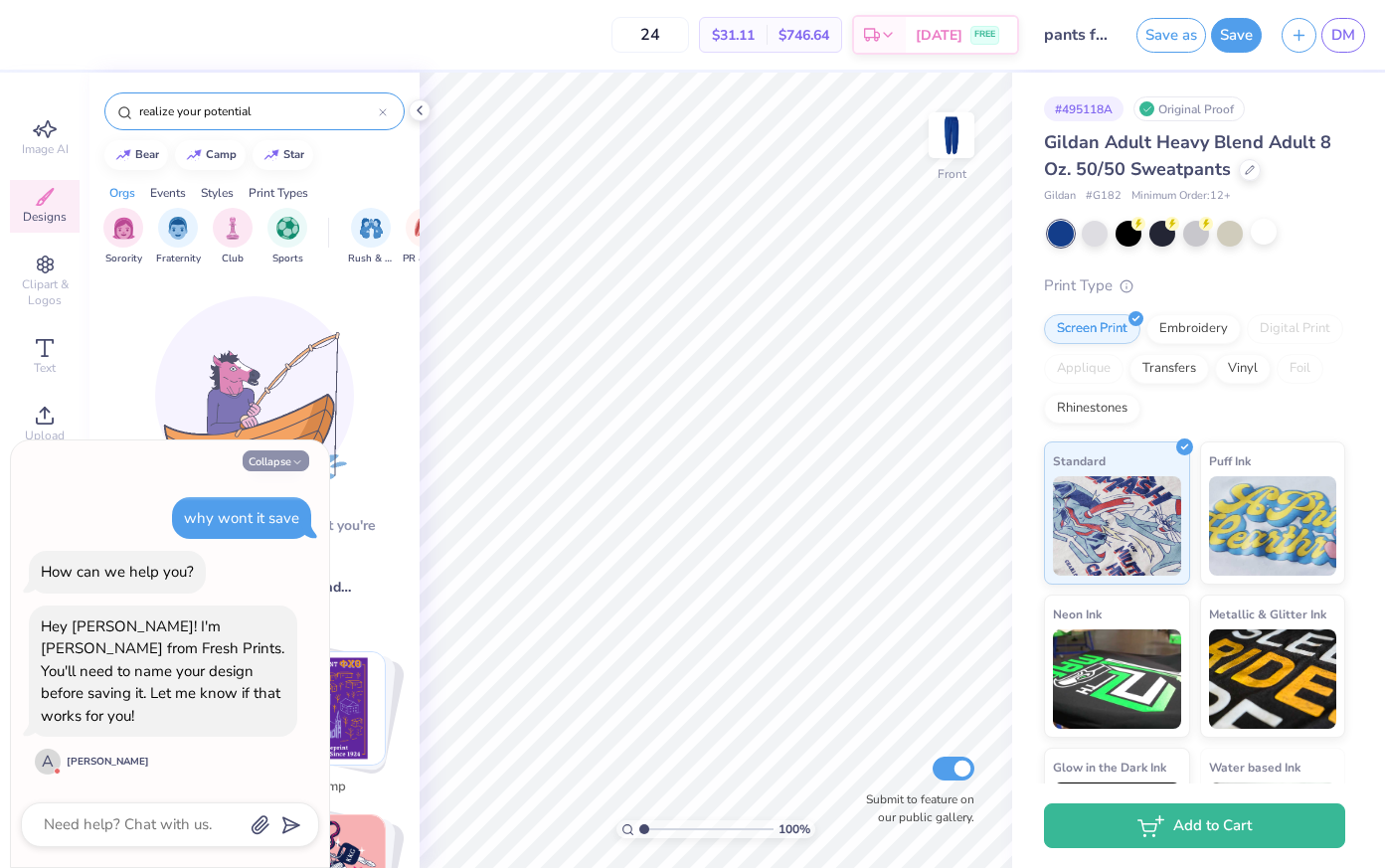 type on "x" 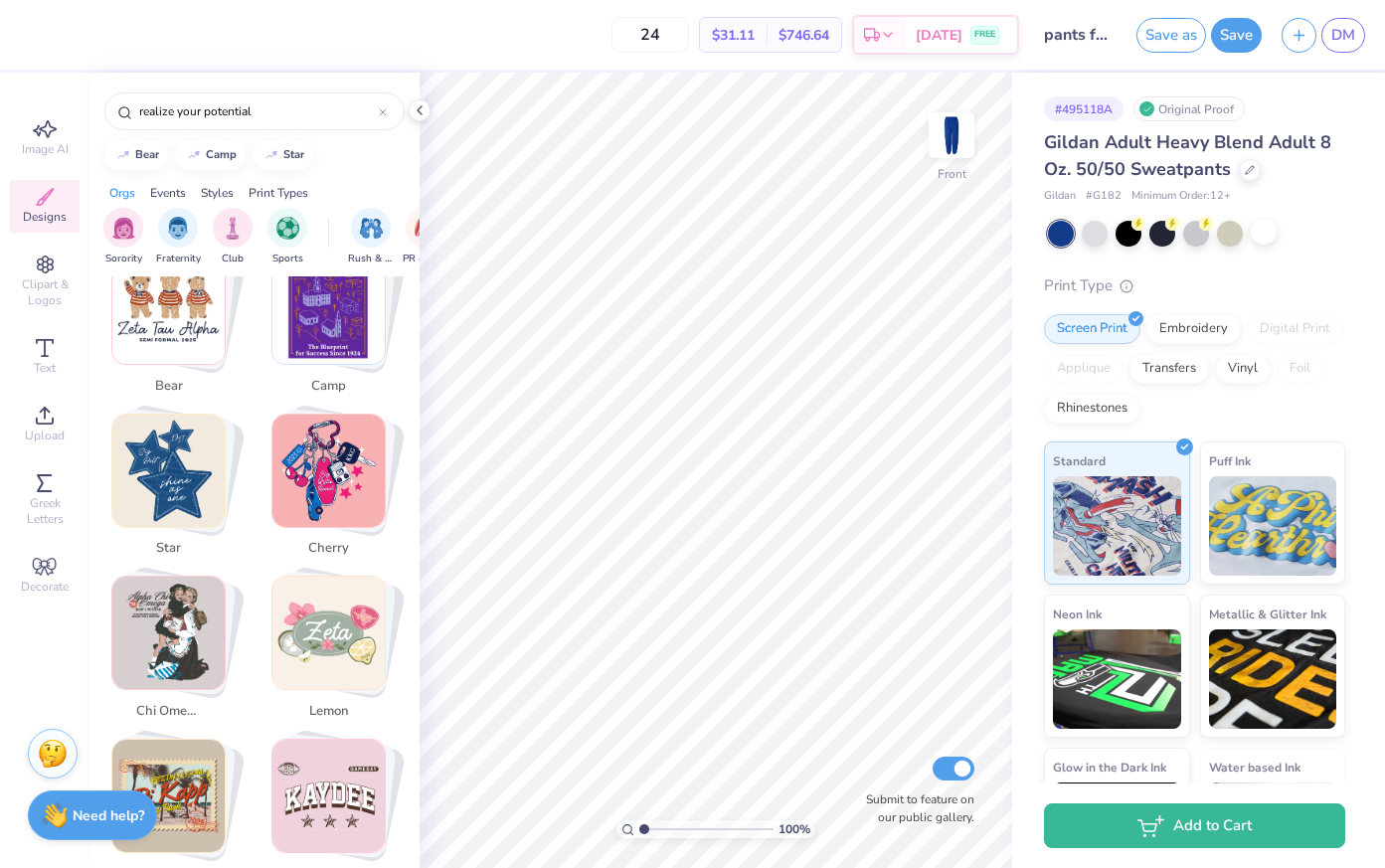 scroll, scrollTop: 490, scrollLeft: 0, axis: vertical 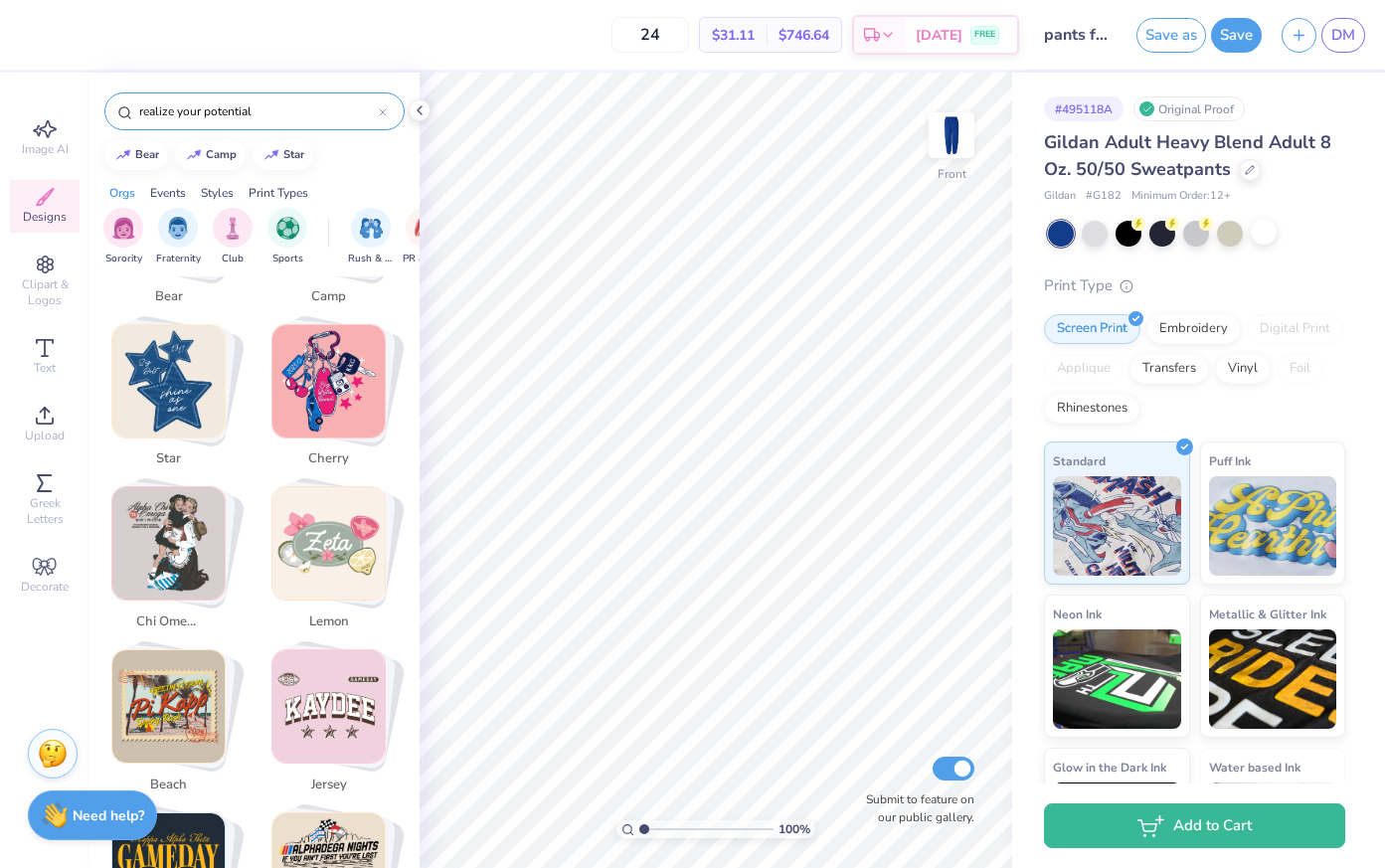 click 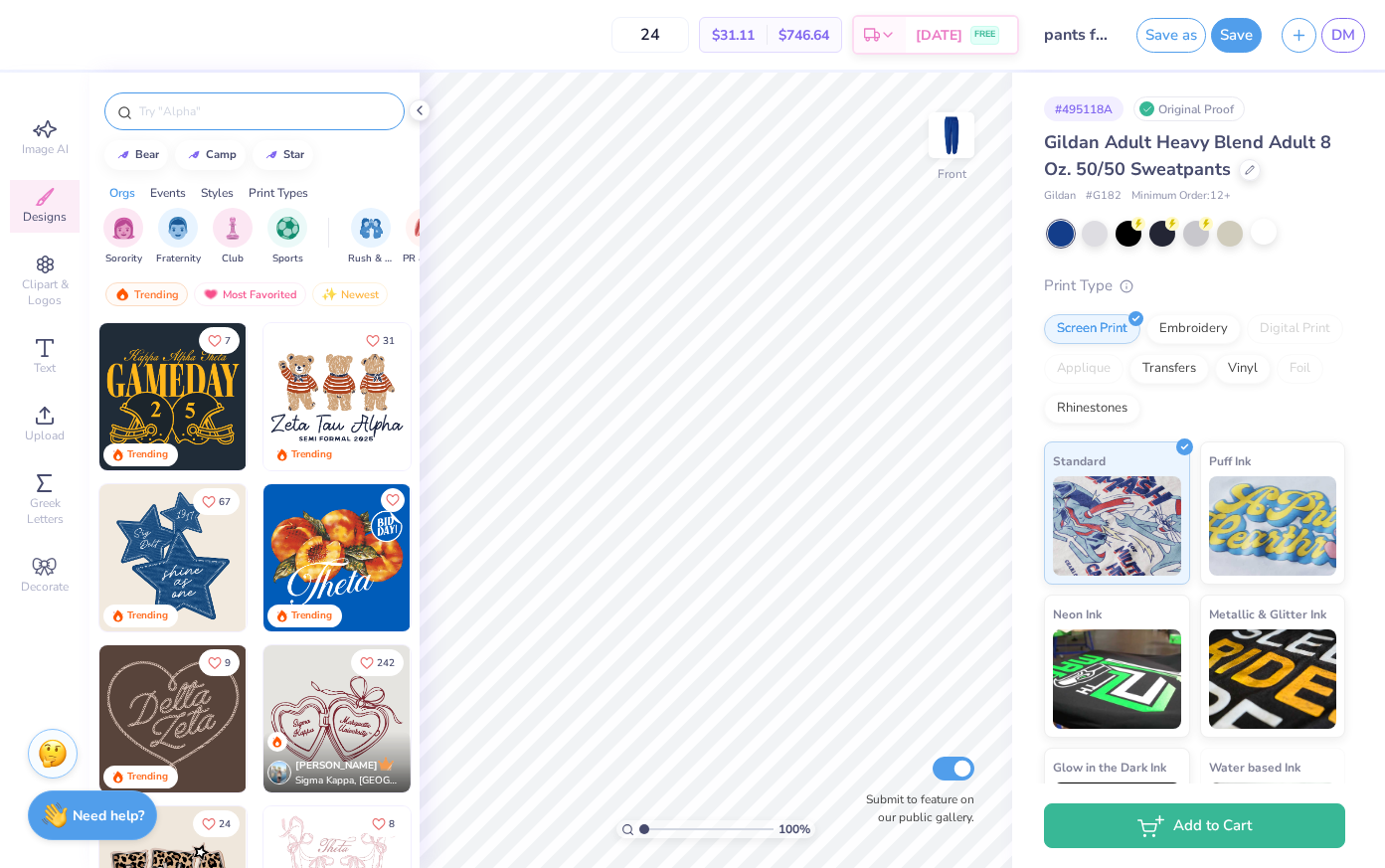 click at bounding box center (264, 111) 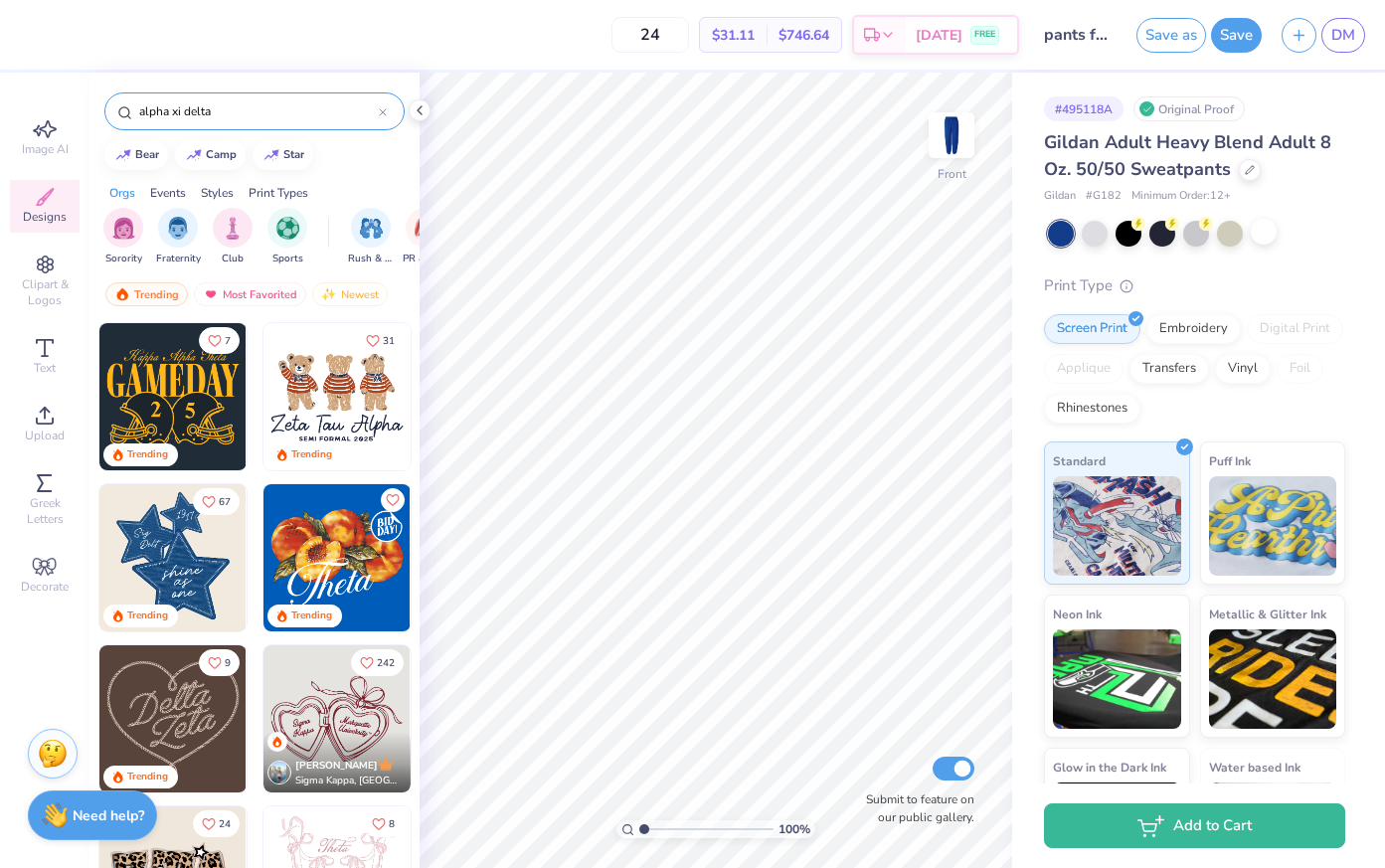 type on "alpha xi delta" 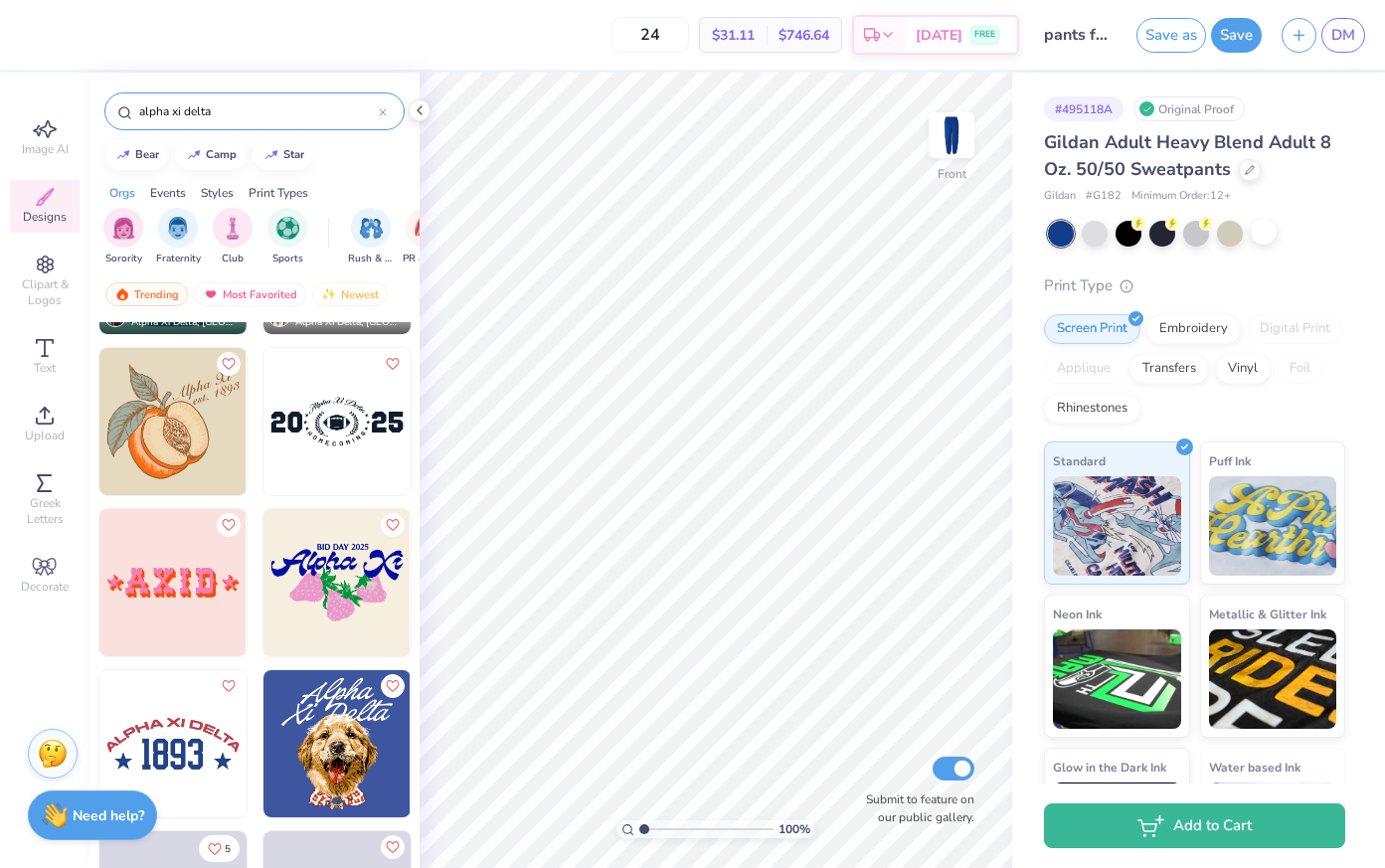 scroll, scrollTop: 2719, scrollLeft: 0, axis: vertical 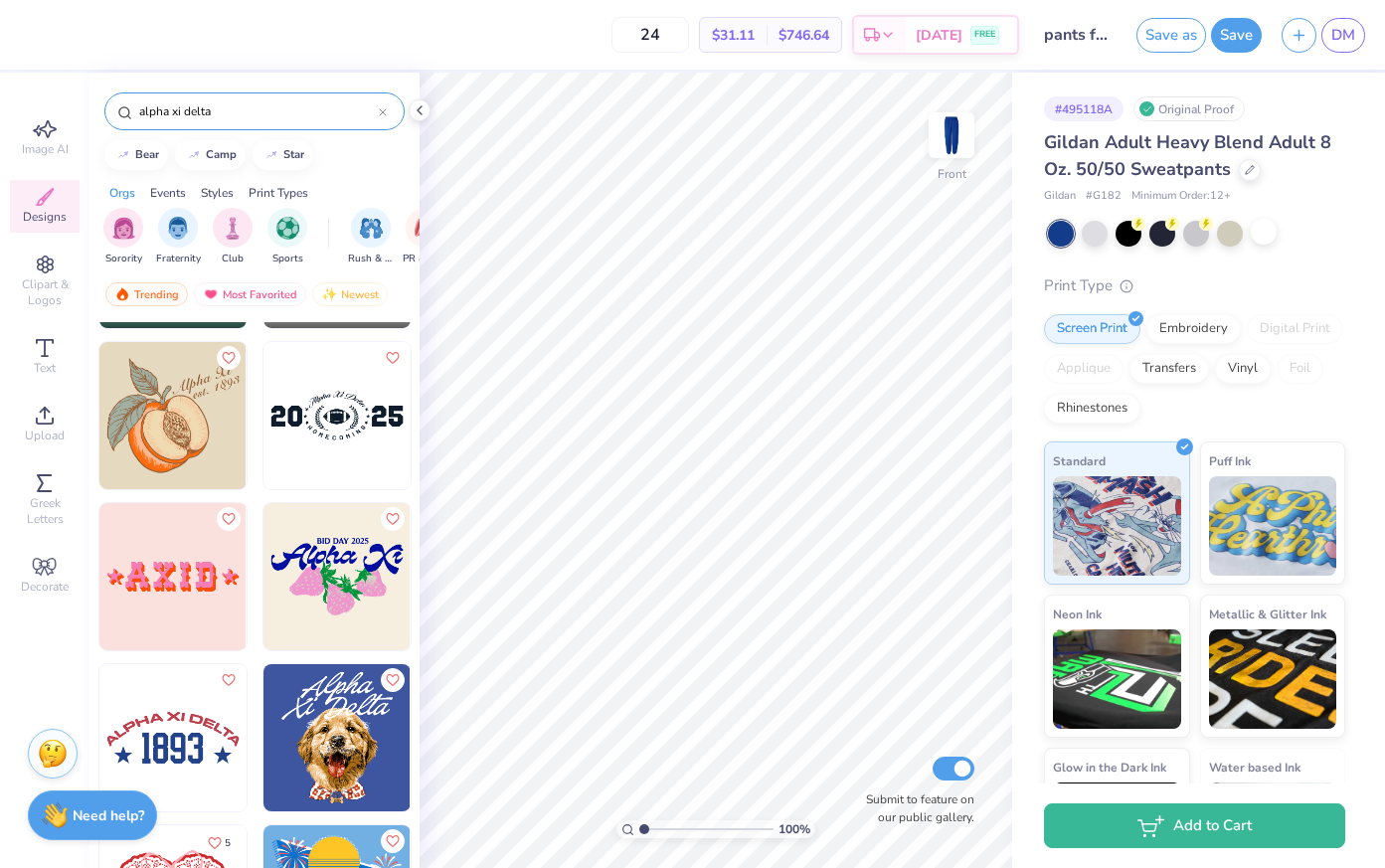 click at bounding box center (173, 738) 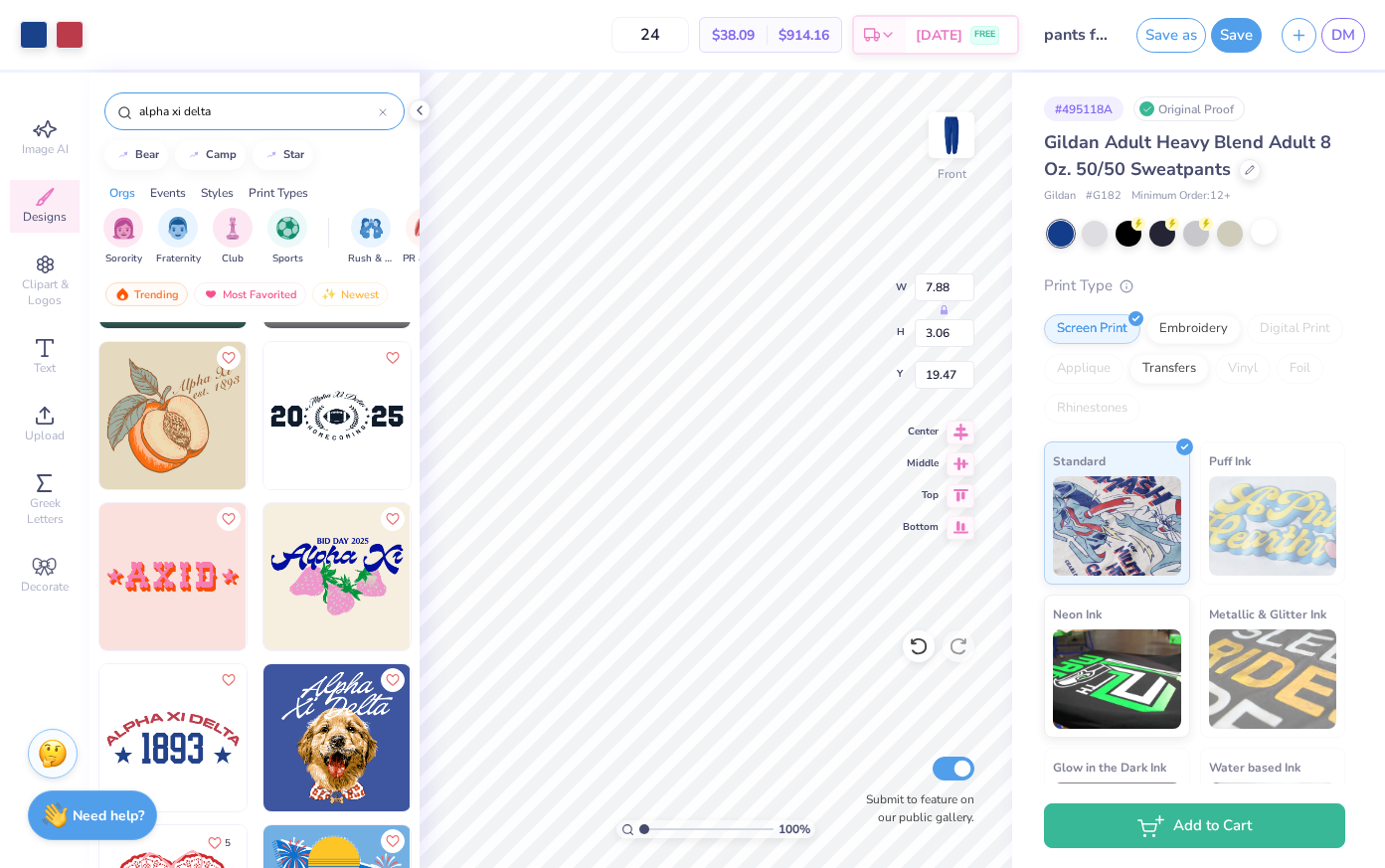 type on "4.71" 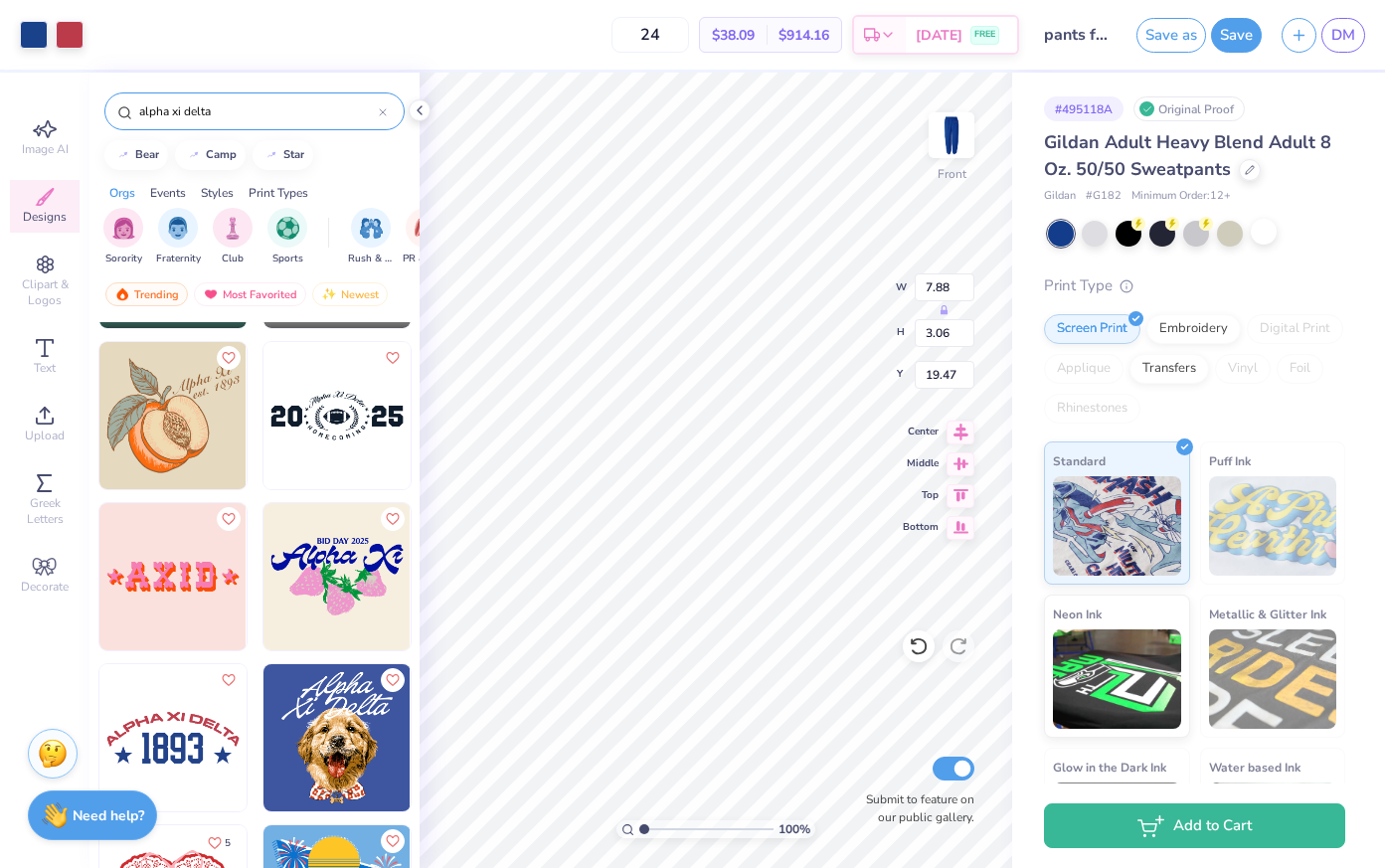 type on "1.83" 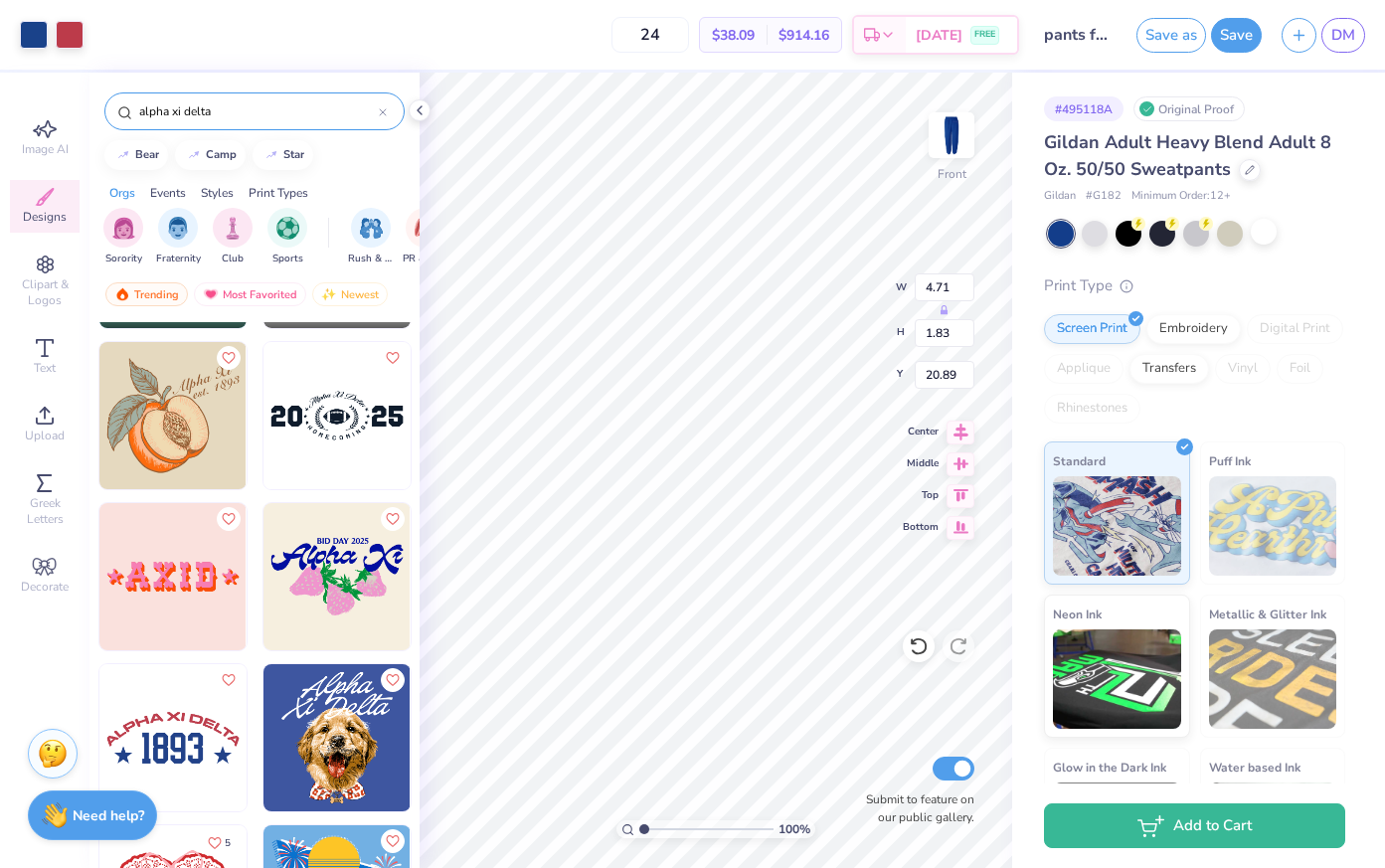 type on "1.63" 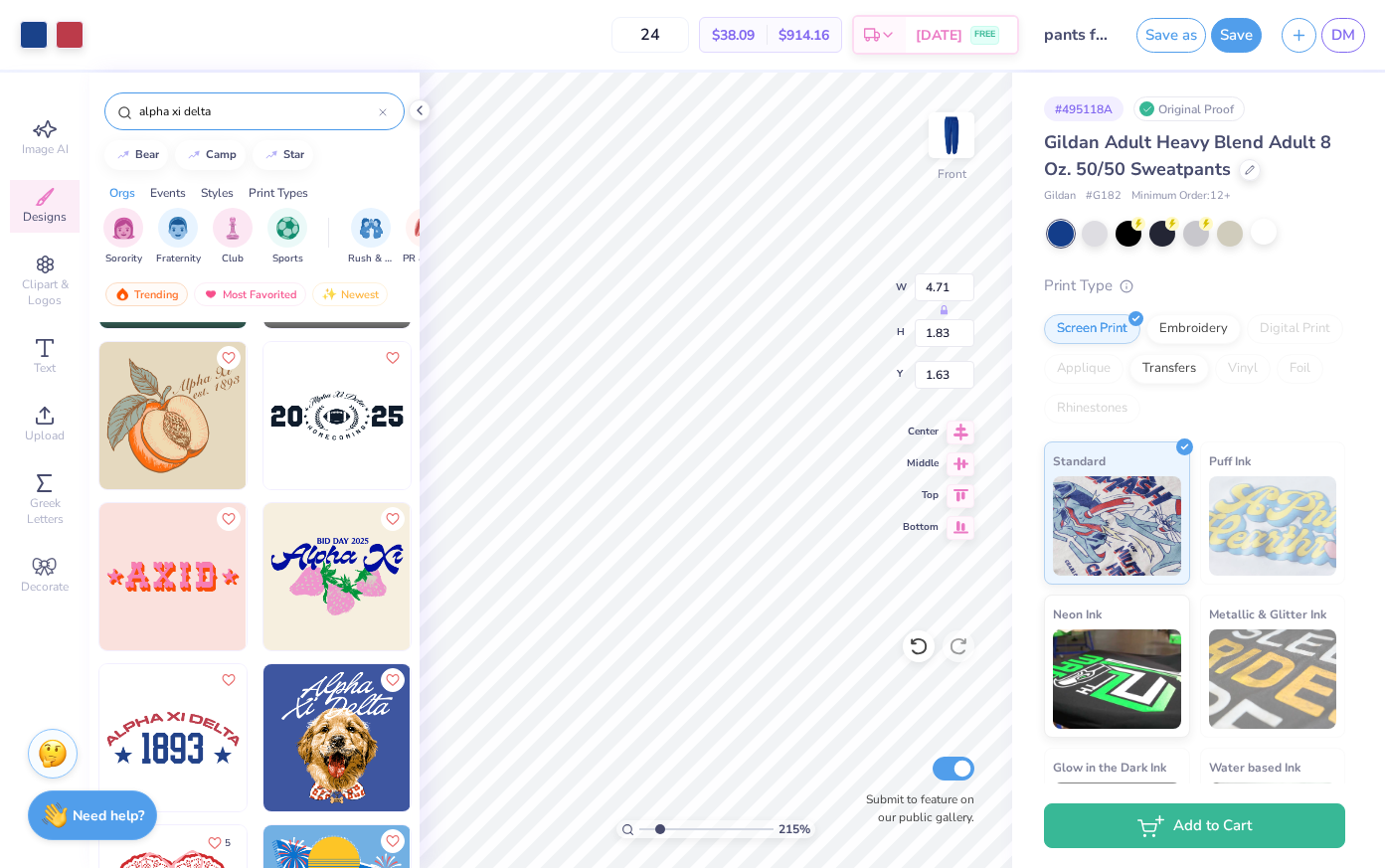drag, startPoint x: 642, startPoint y: 825, endPoint x: 659, endPoint y: 824, distance: 17.029386 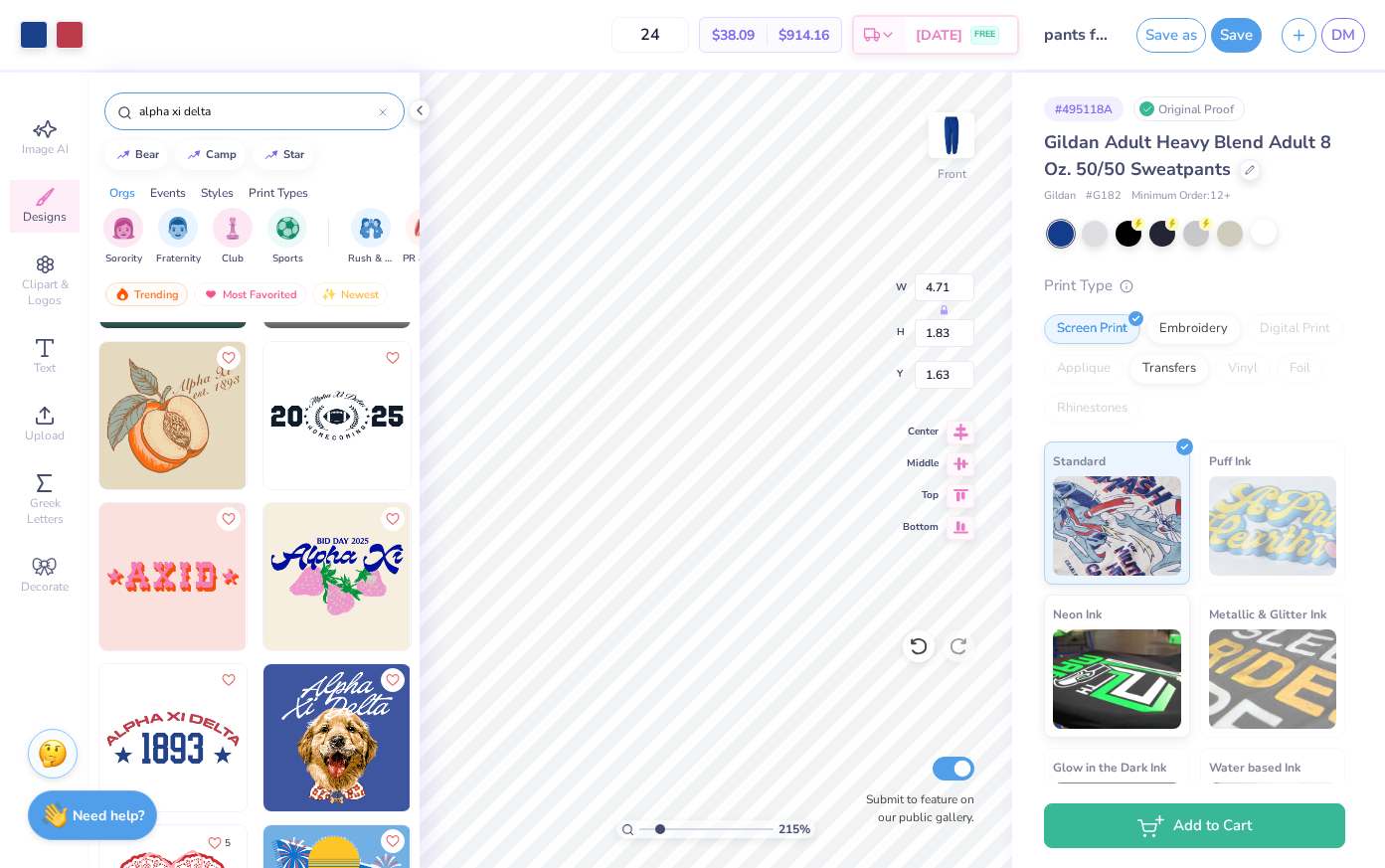 type on "2.16" 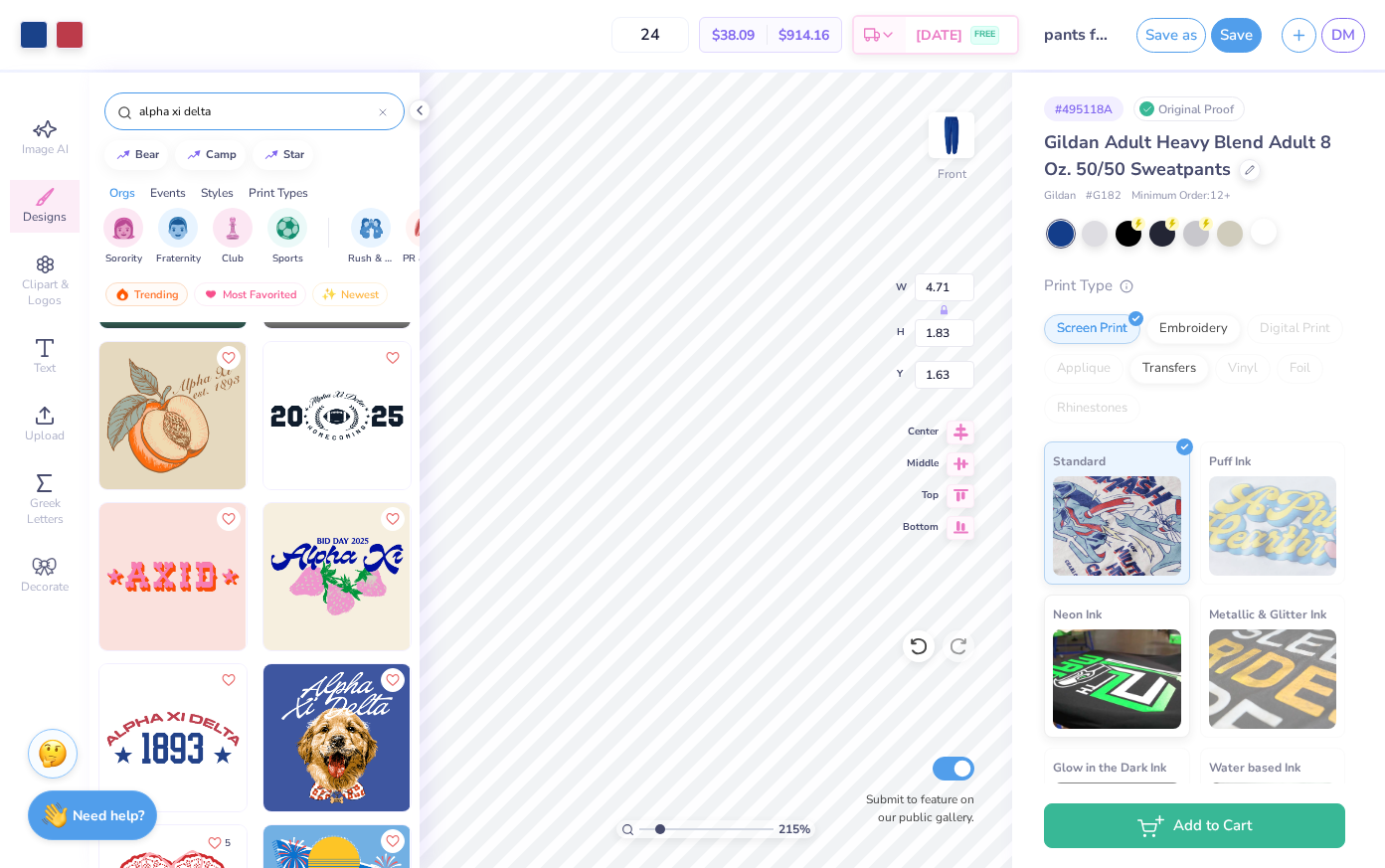 click at bounding box center (706, 829) 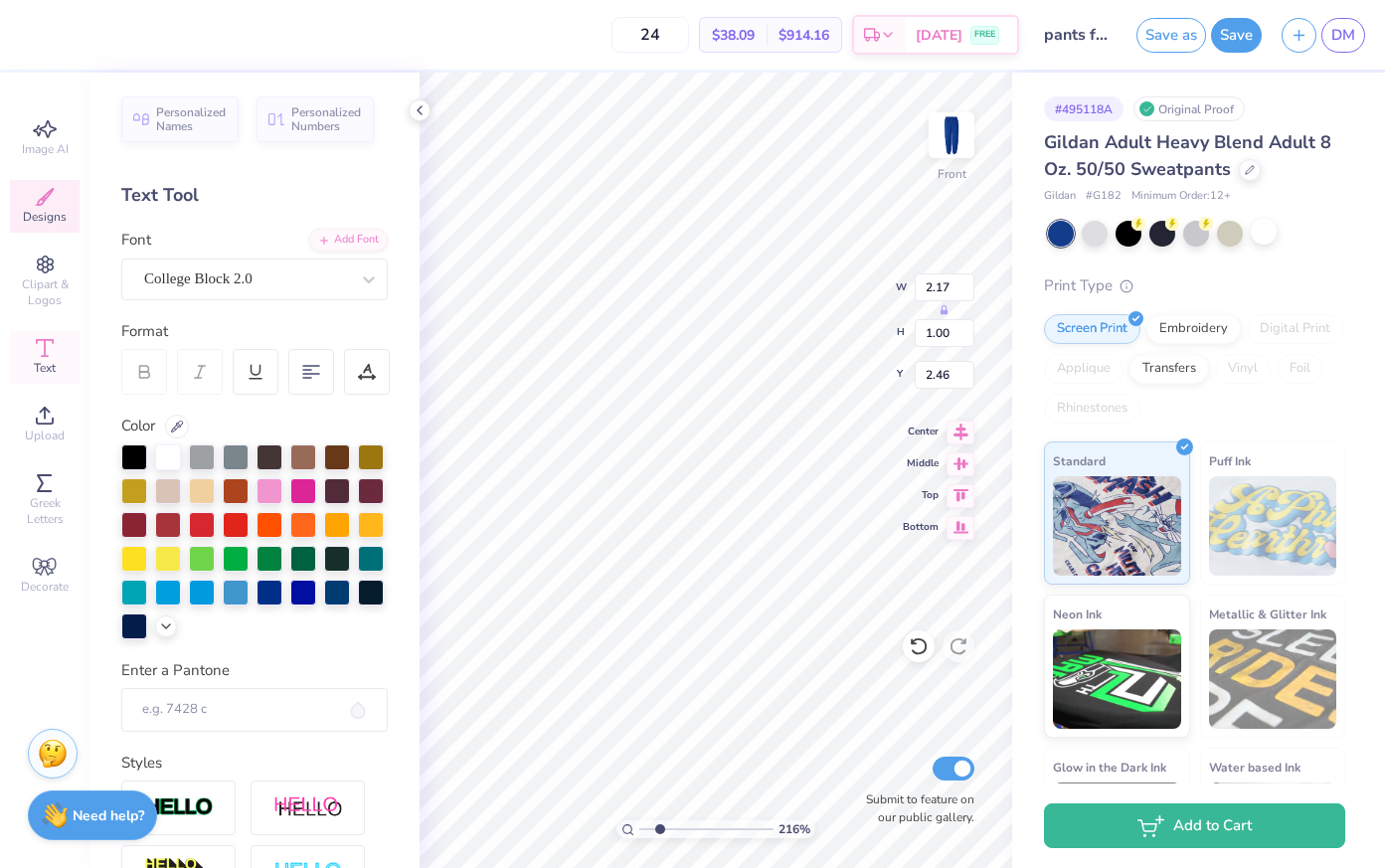 type on "0.65" 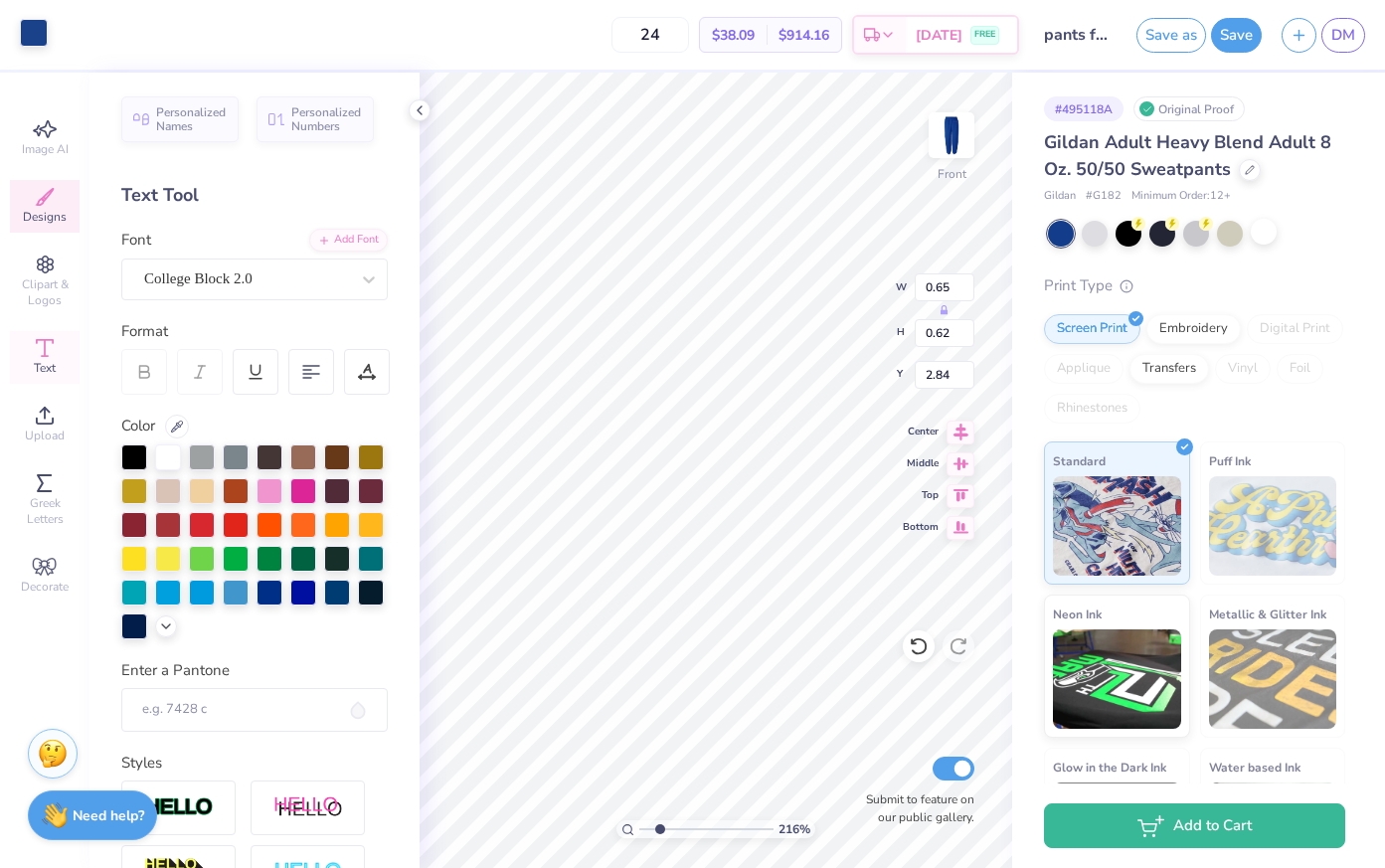click at bounding box center (34, 33) 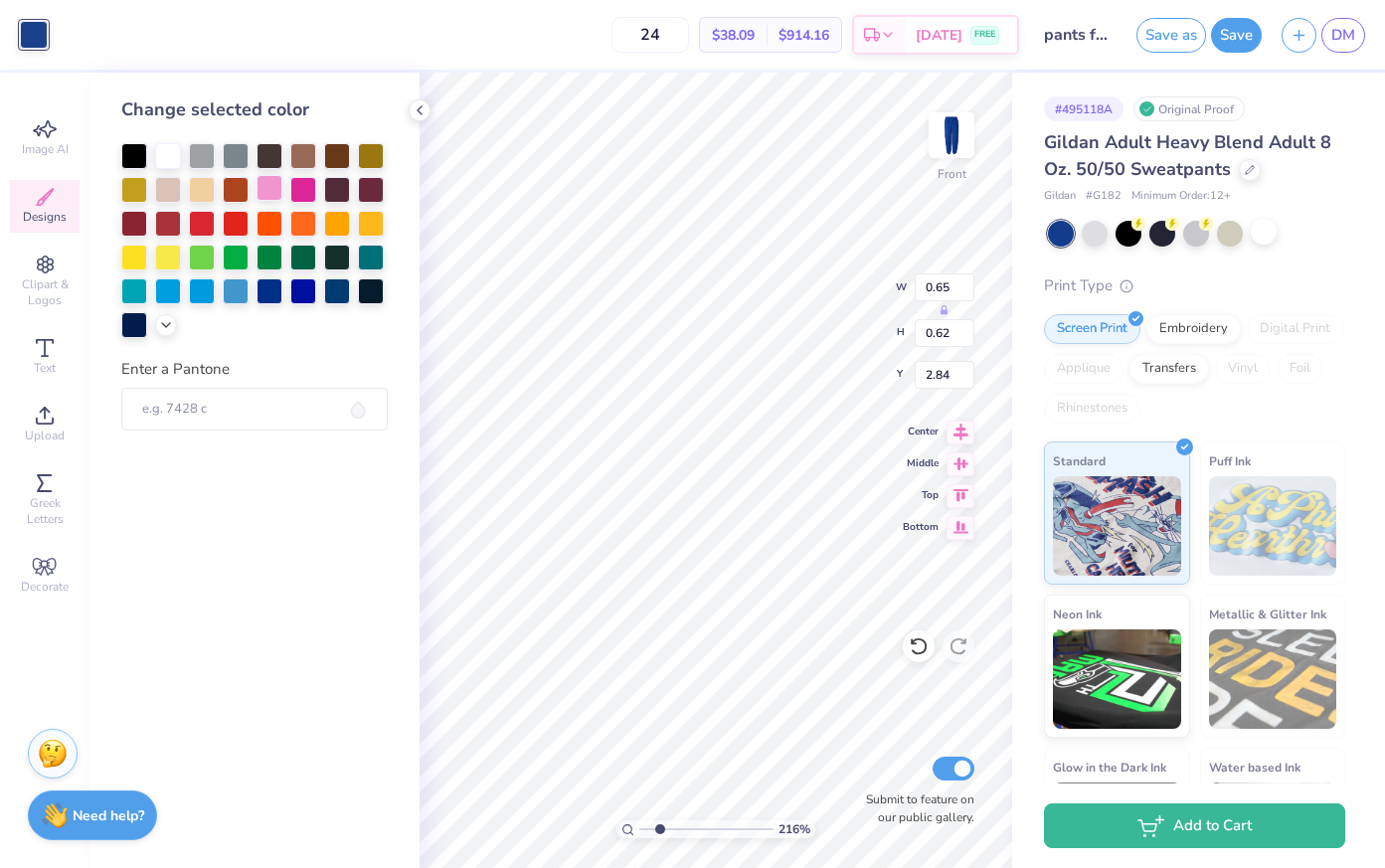click at bounding box center [269, 188] 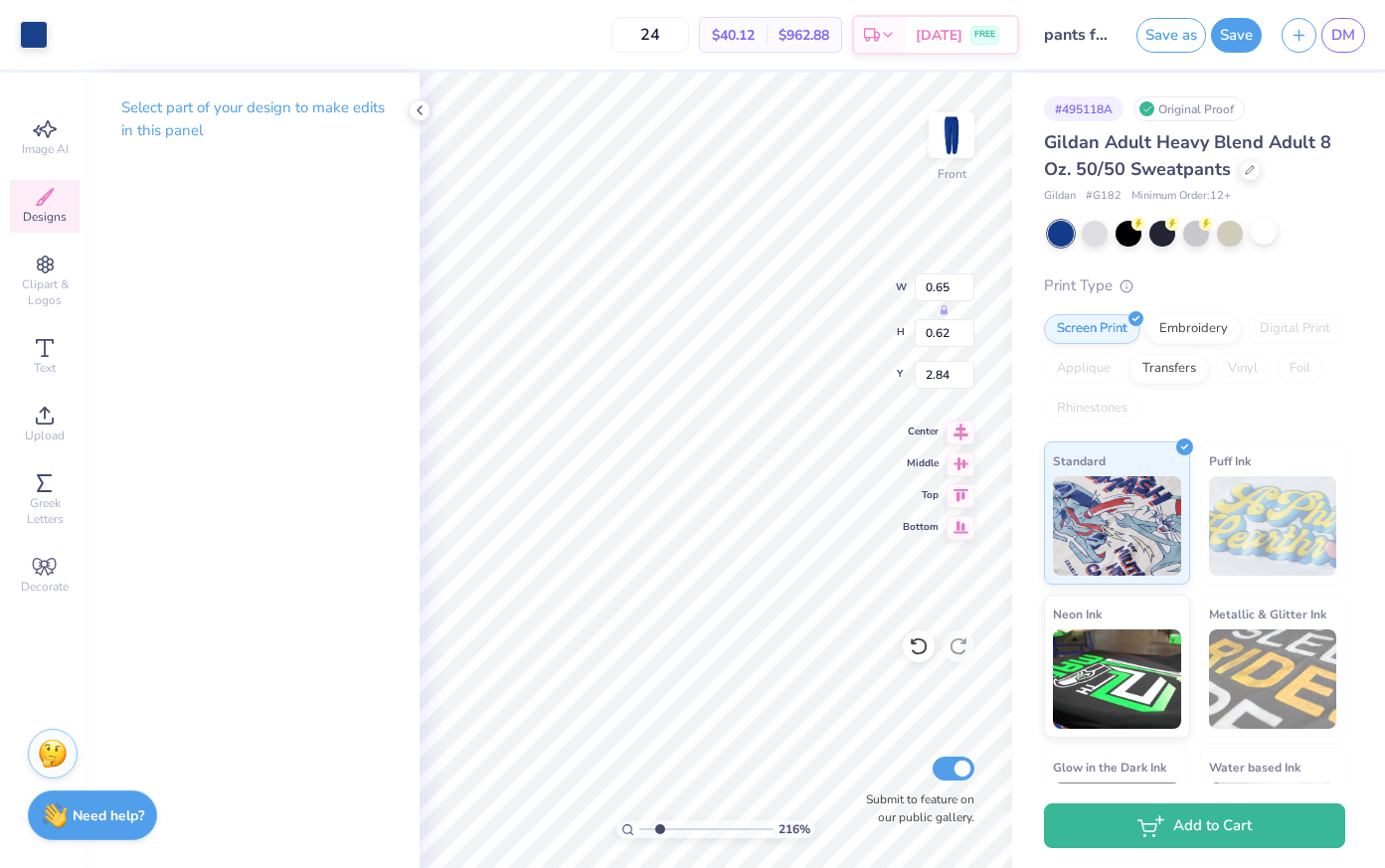 type on "2.85" 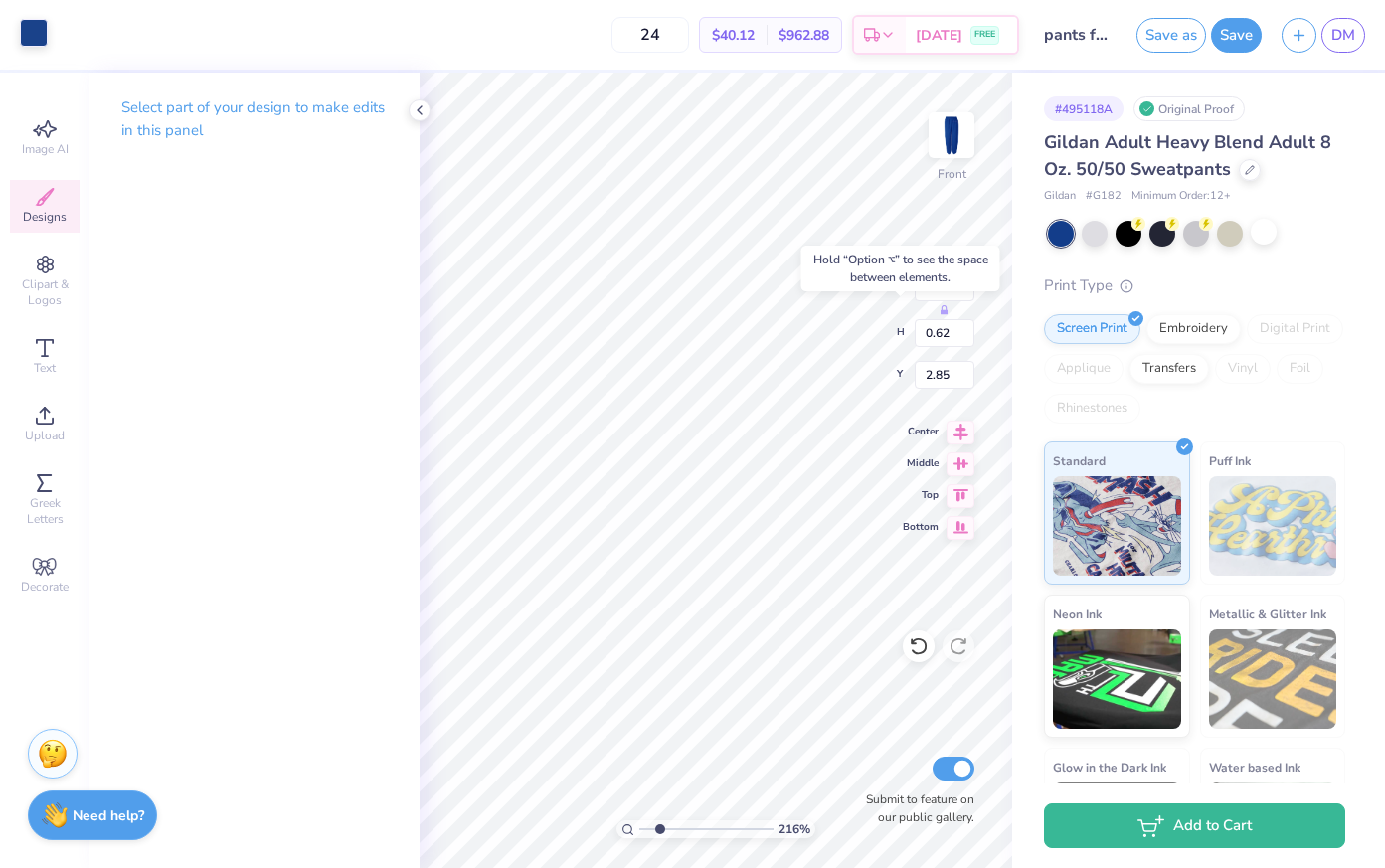 click at bounding box center [34, 33] 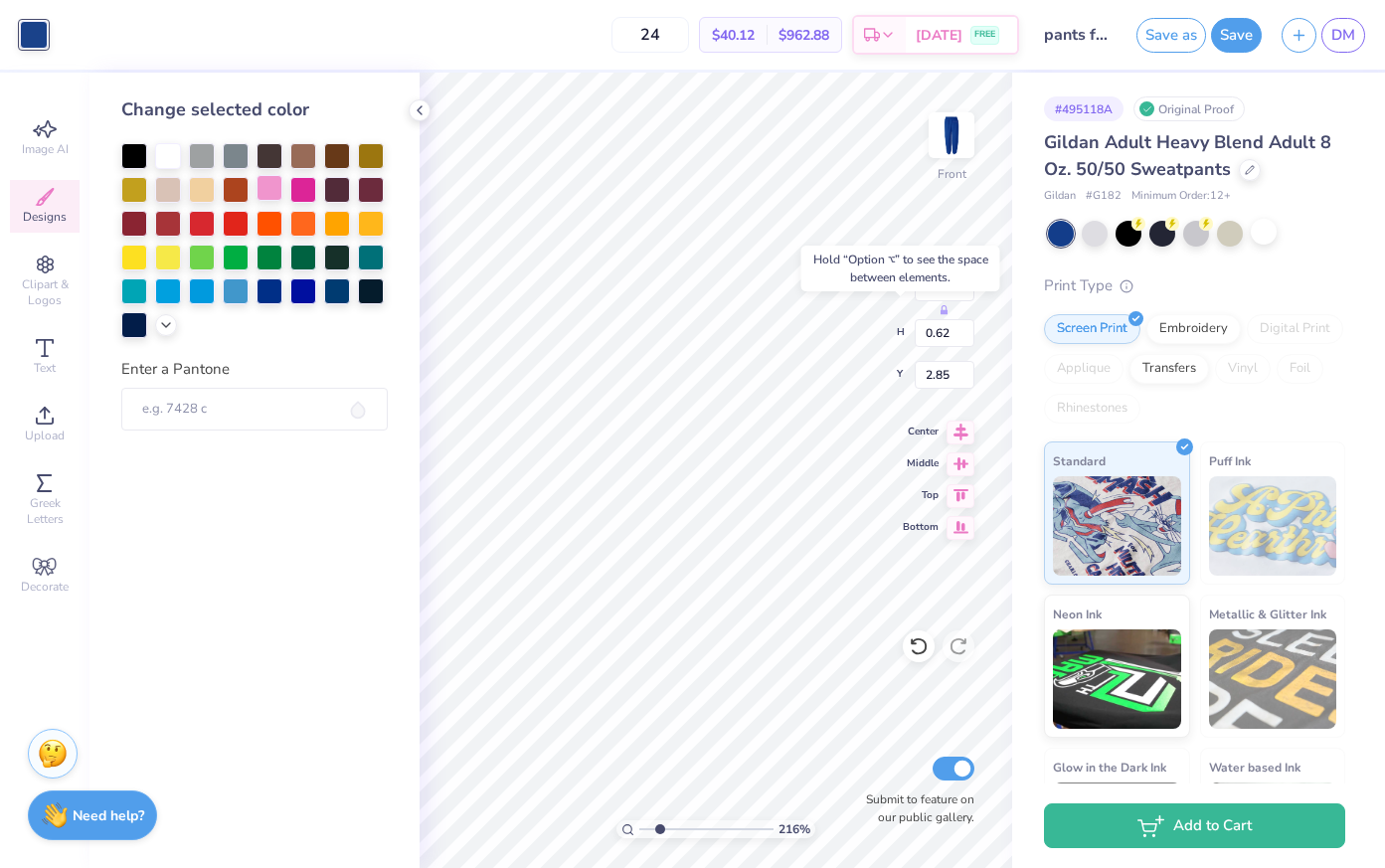 click at bounding box center [269, 188] 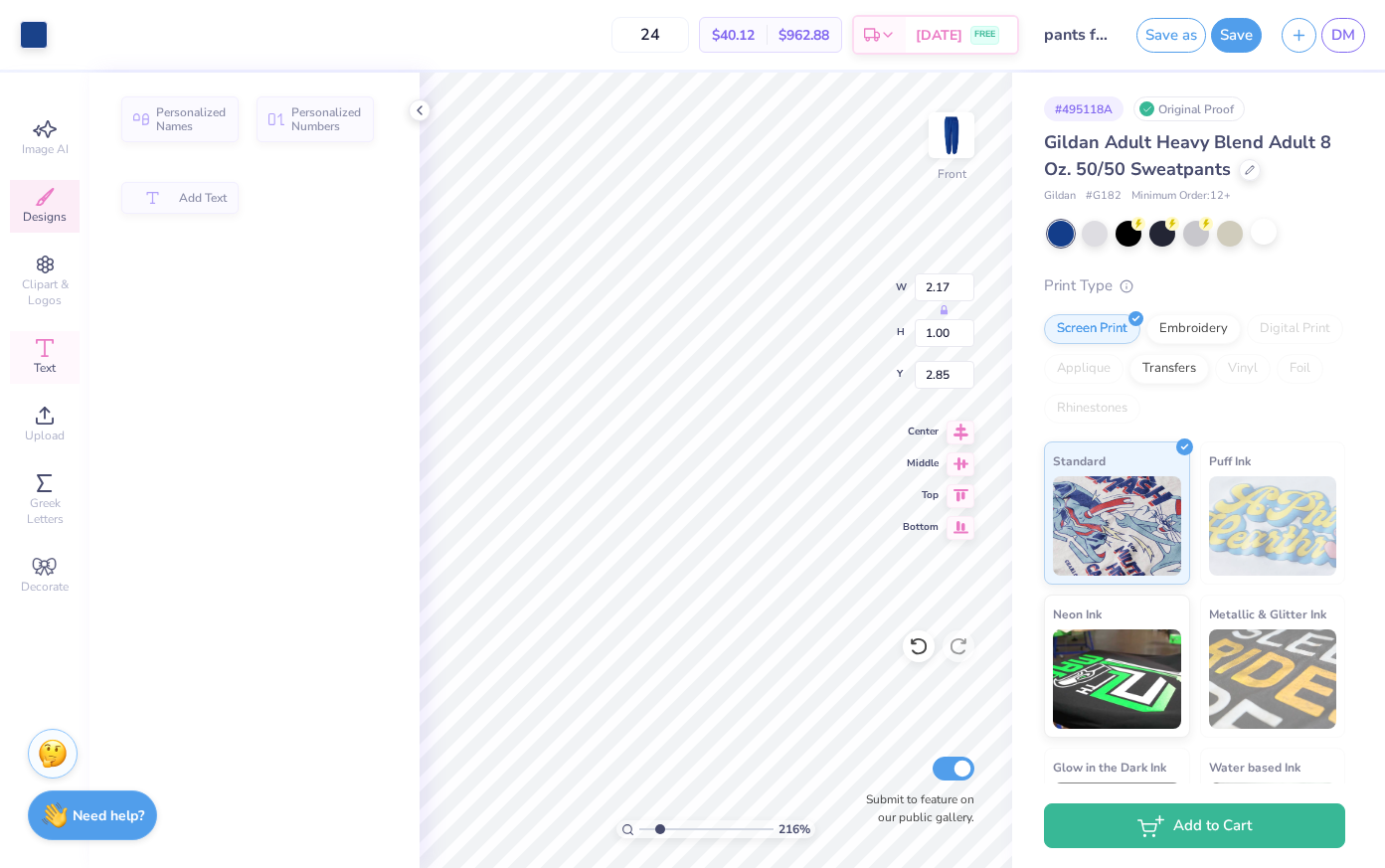 type on "2.17" 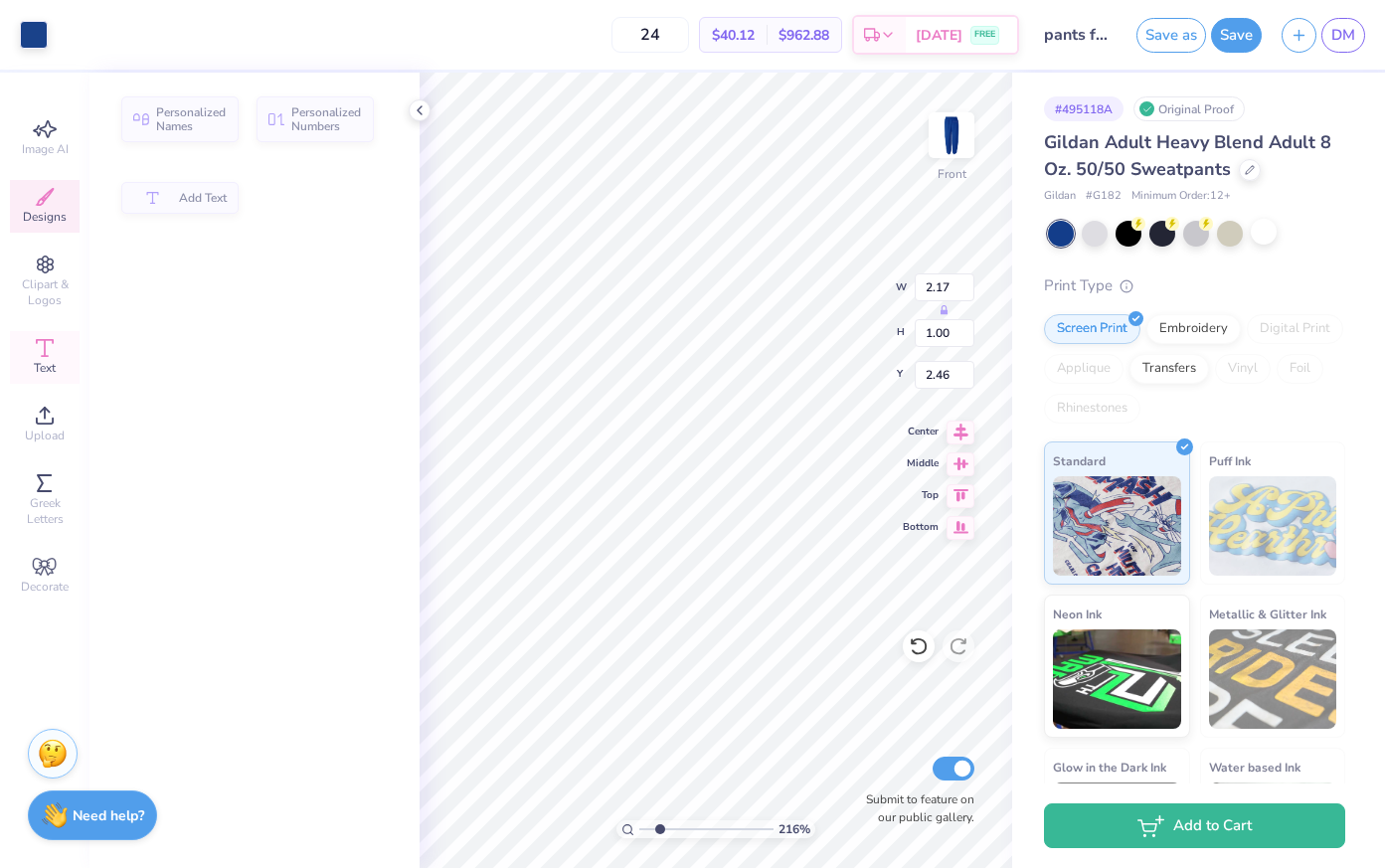 type on "2.35" 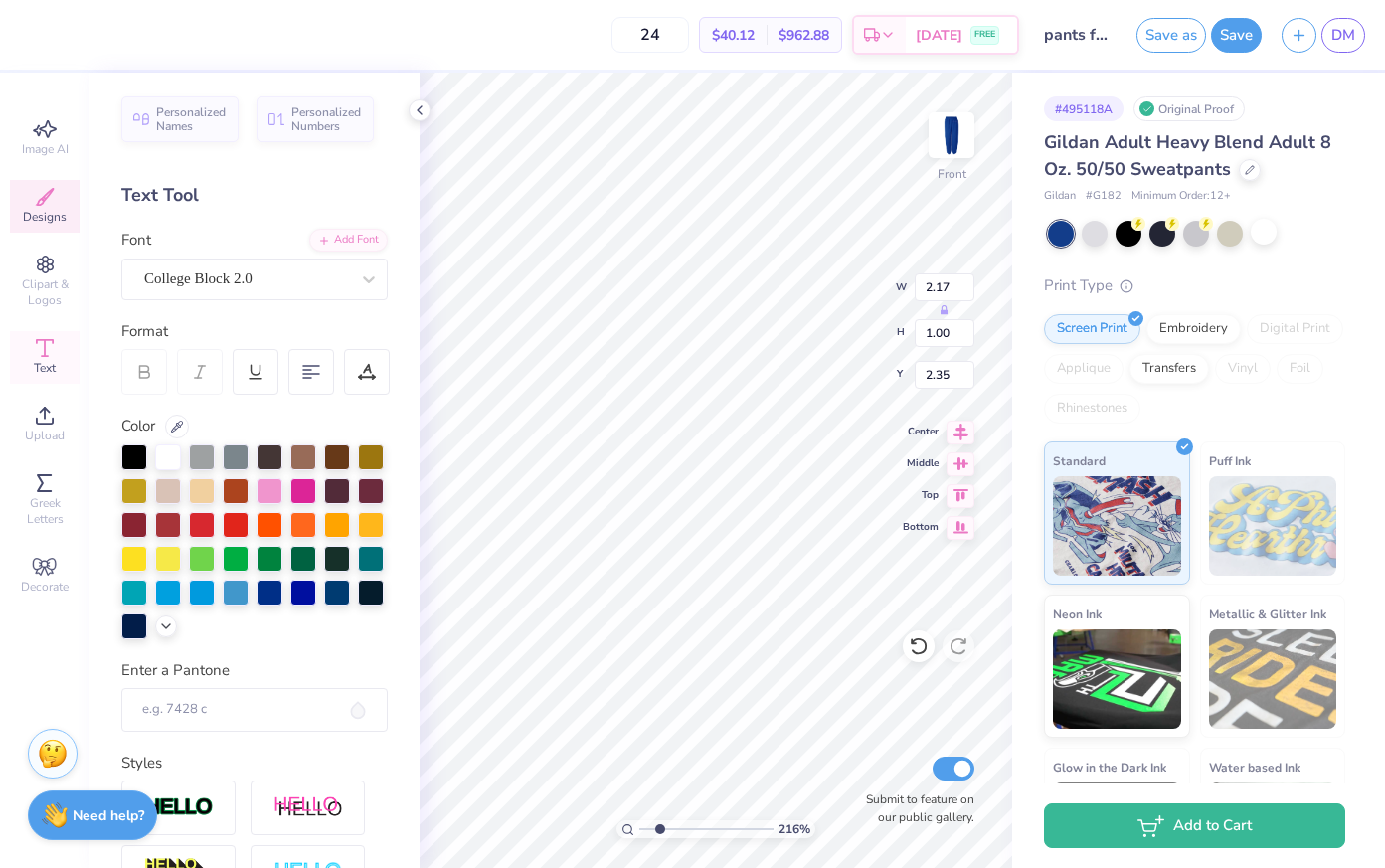 scroll, scrollTop: 0, scrollLeft: 1, axis: horizontal 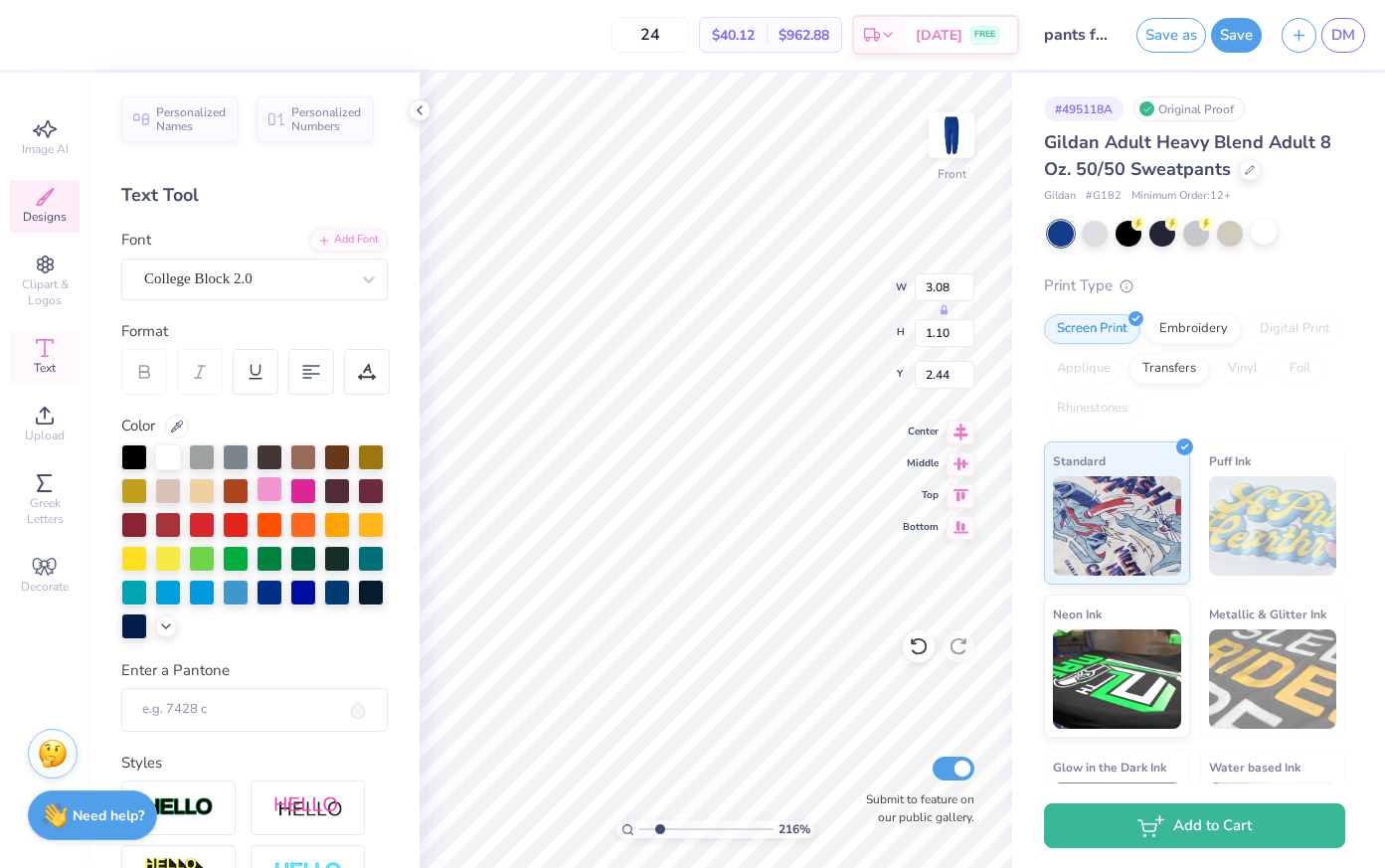 click at bounding box center [269, 489] 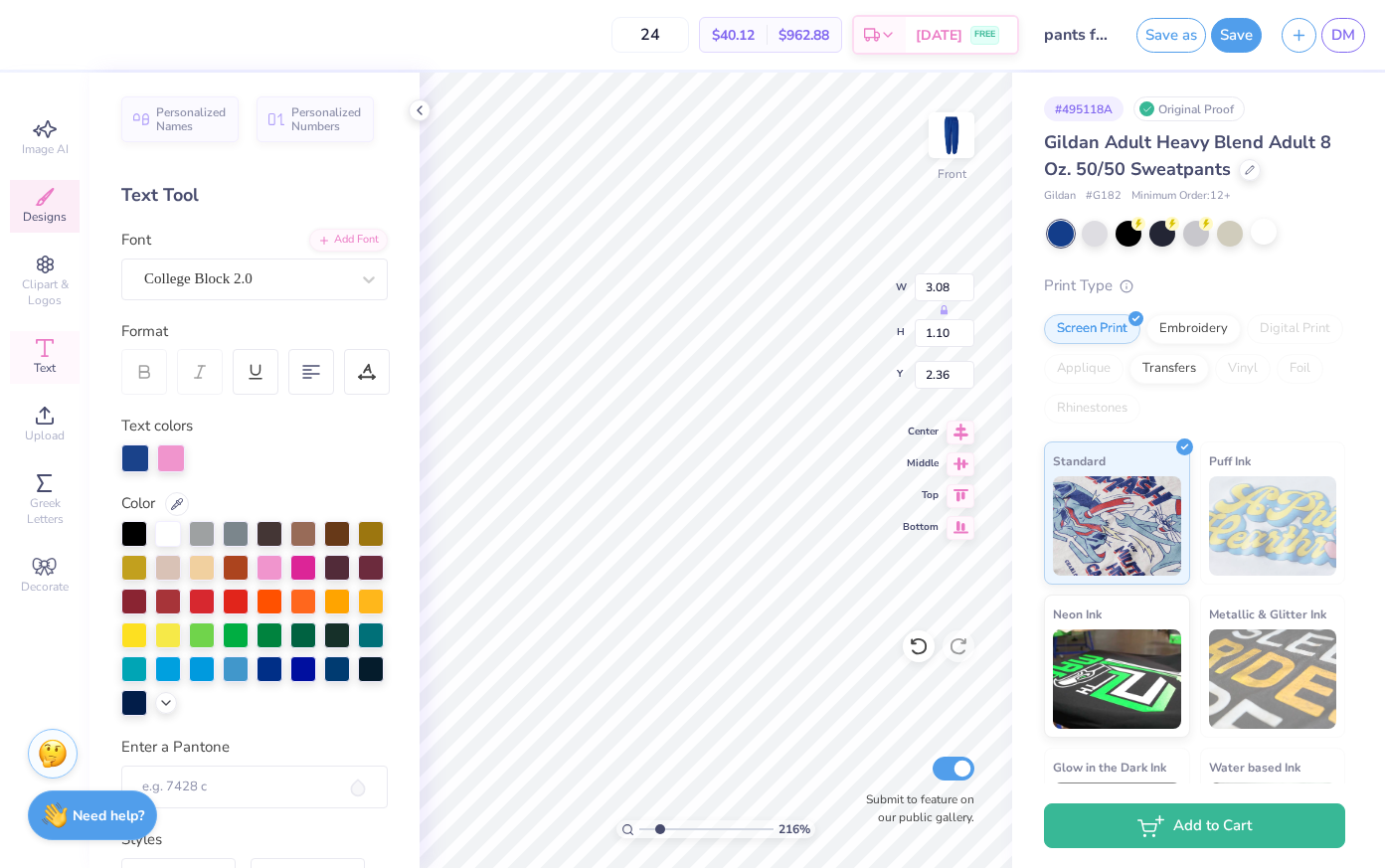 scroll, scrollTop: 0, scrollLeft: 0, axis: both 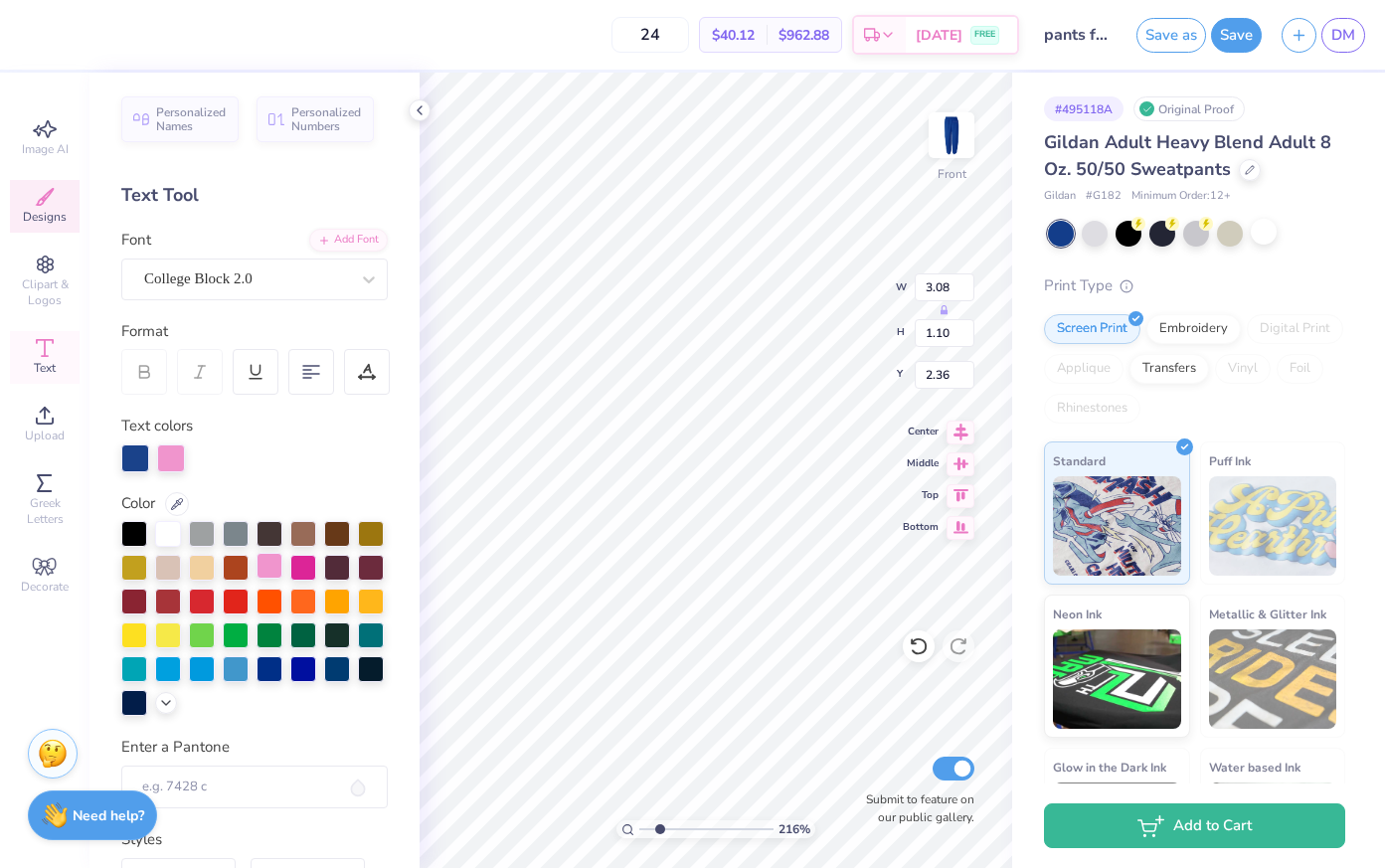 click at bounding box center [269, 566] 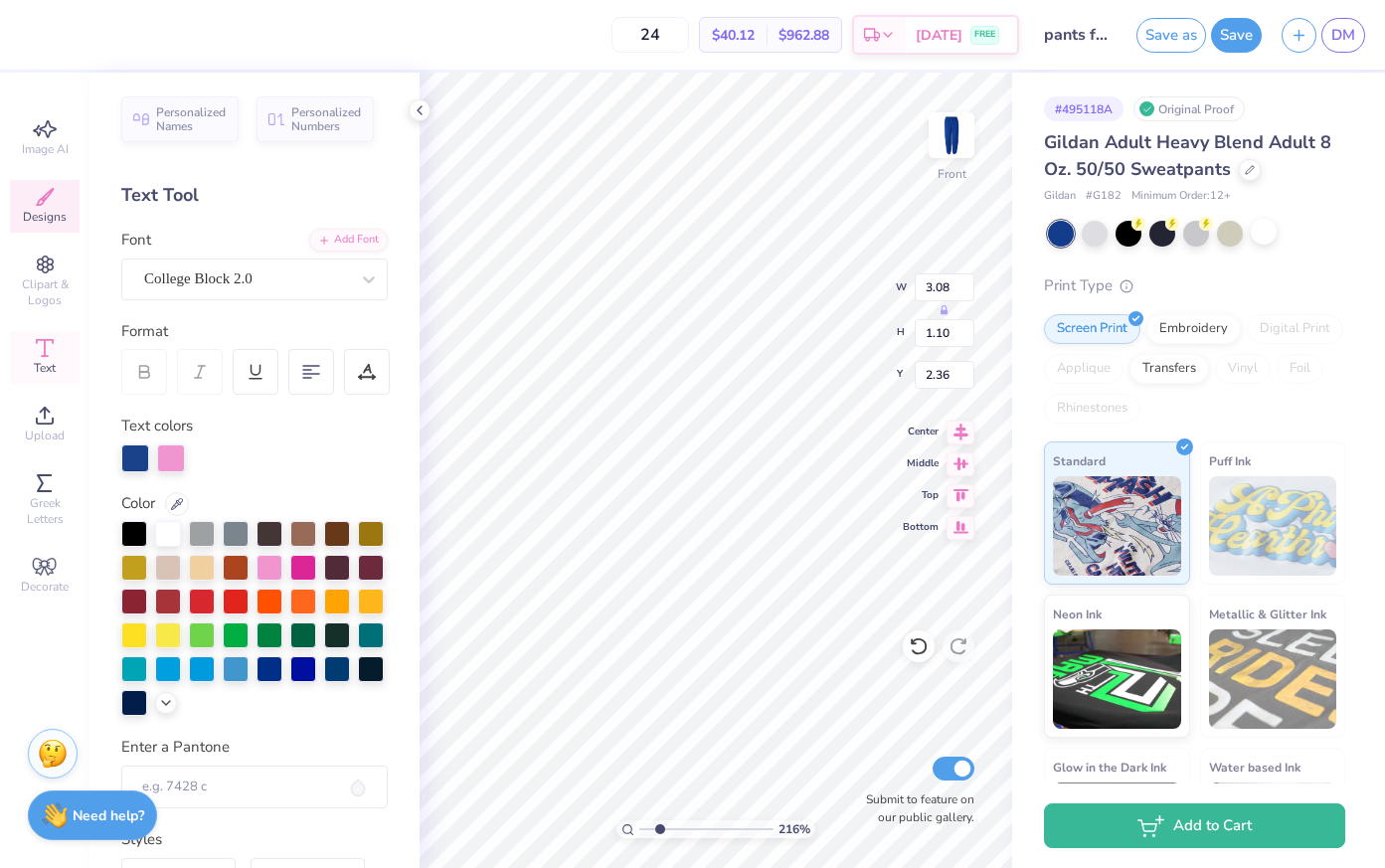 scroll, scrollTop: 0, scrollLeft: 0, axis: both 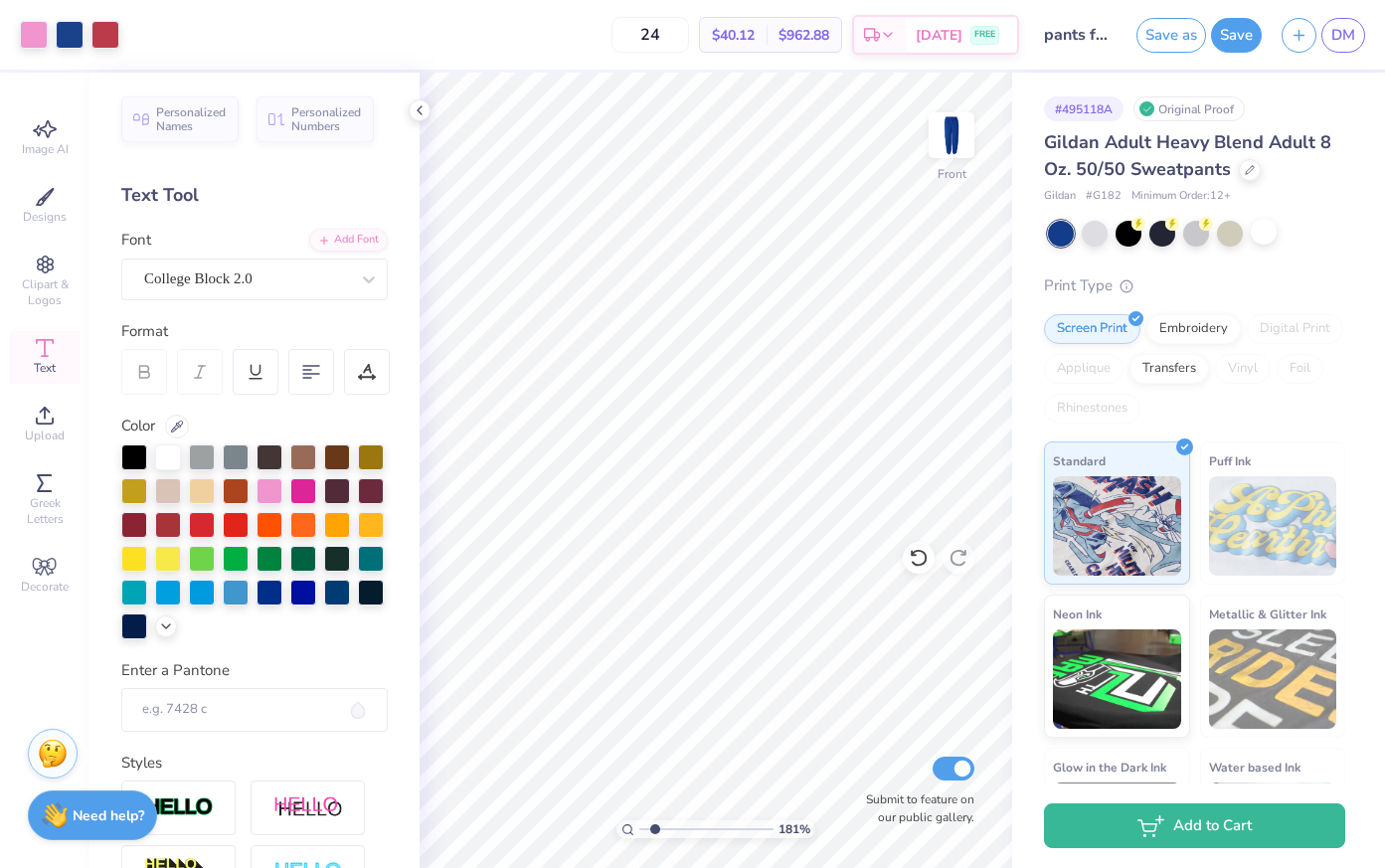click at bounding box center (706, 829) 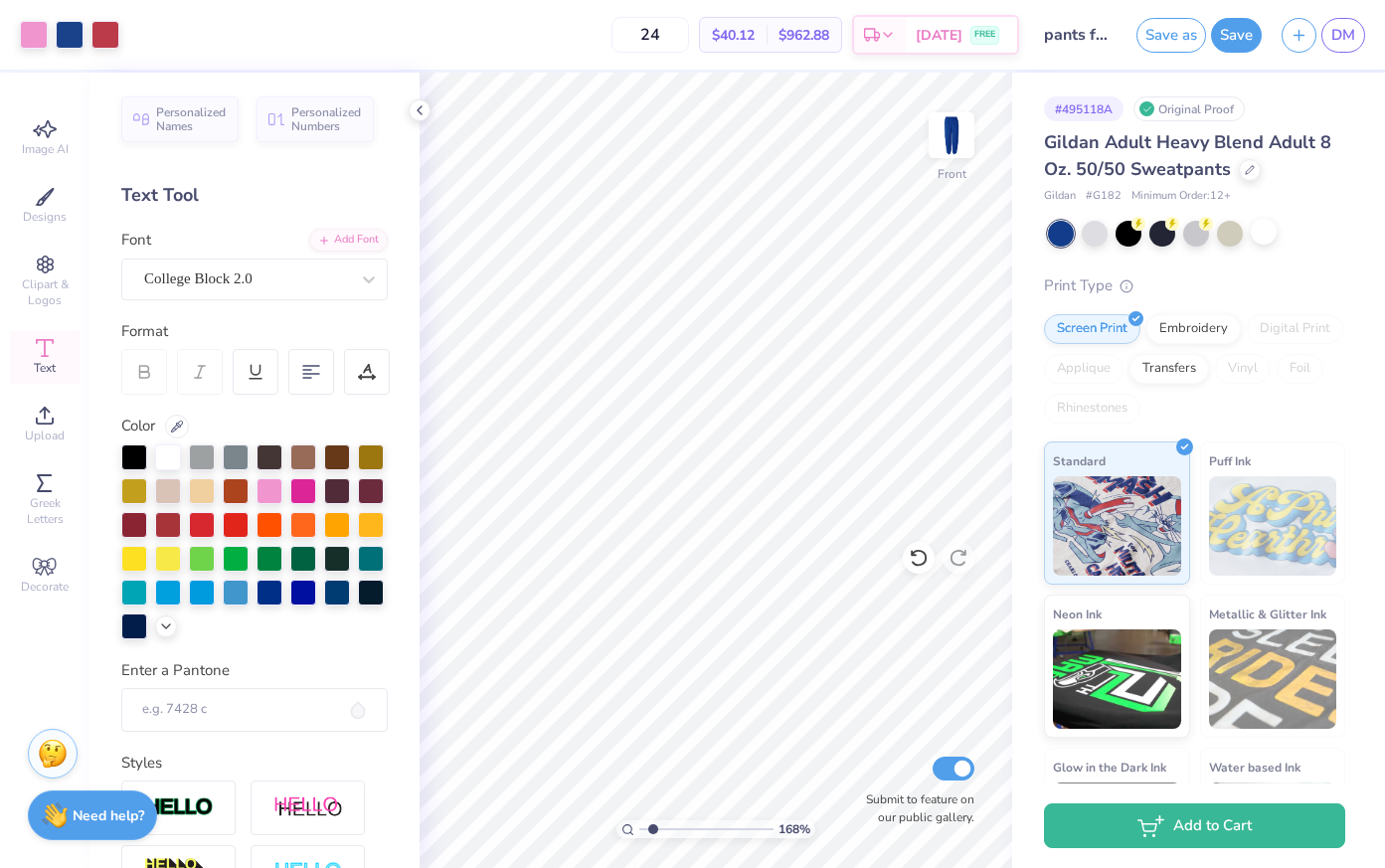 click at bounding box center [706, 829] 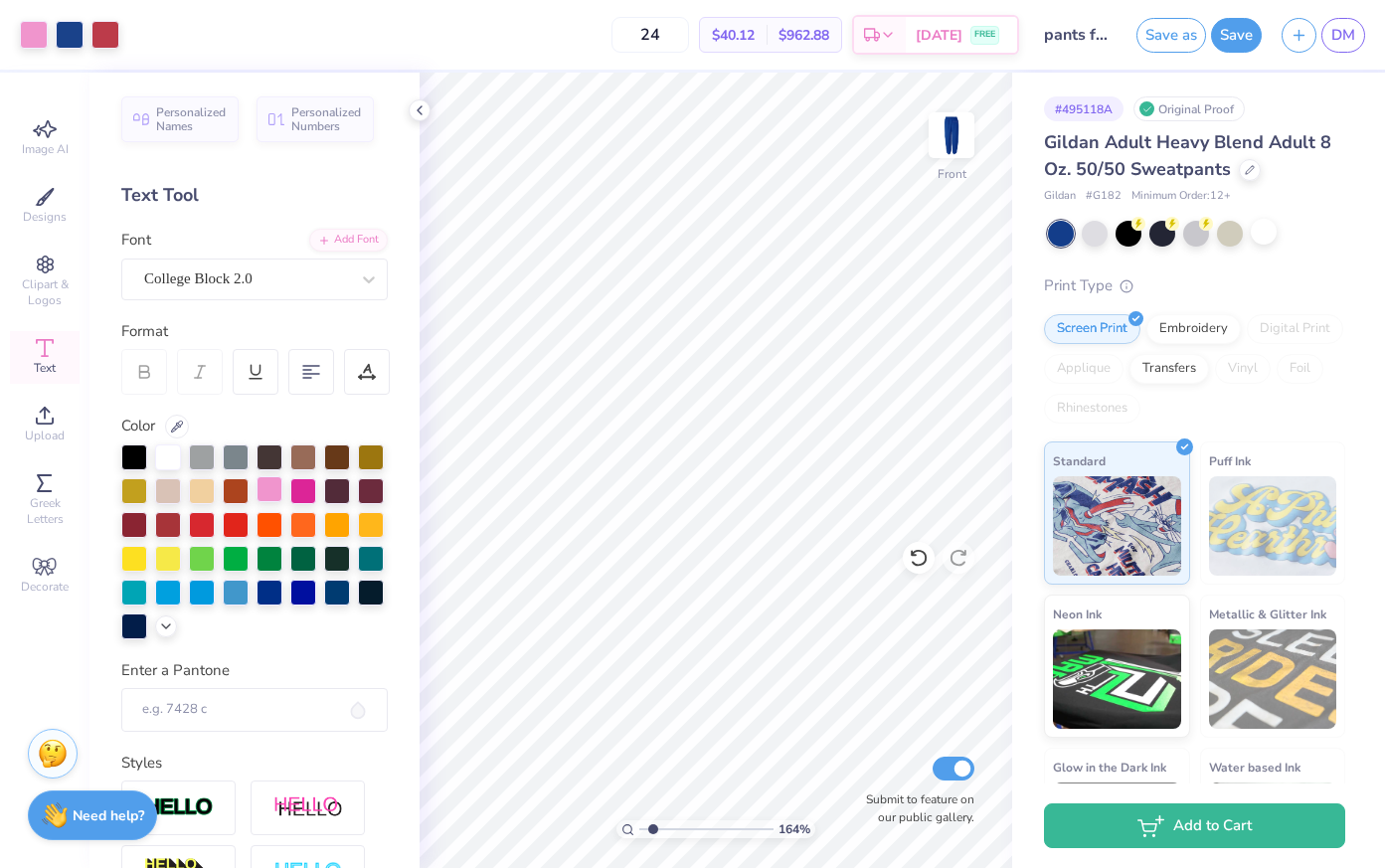 click at bounding box center [269, 489] 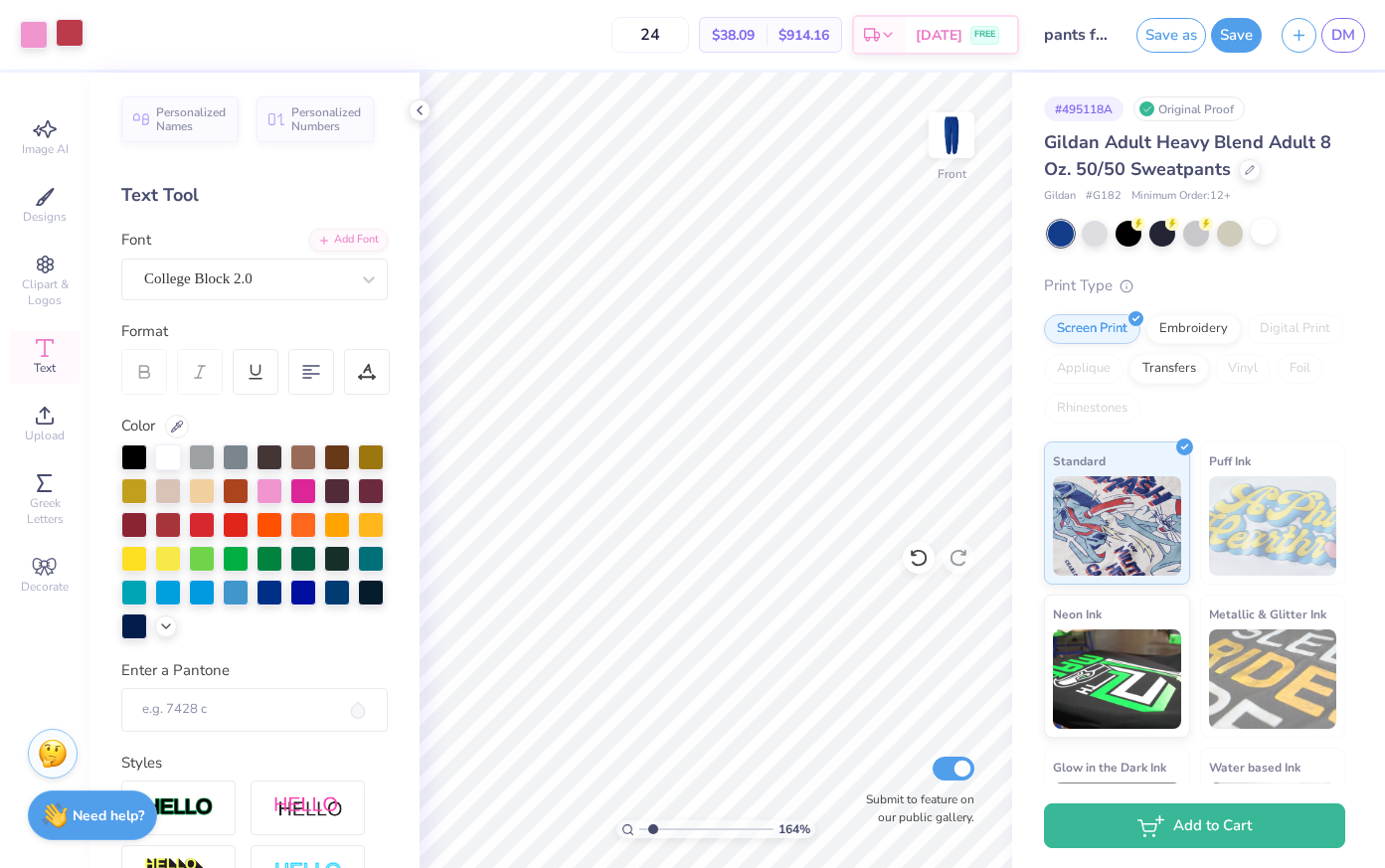 click at bounding box center (70, 33) 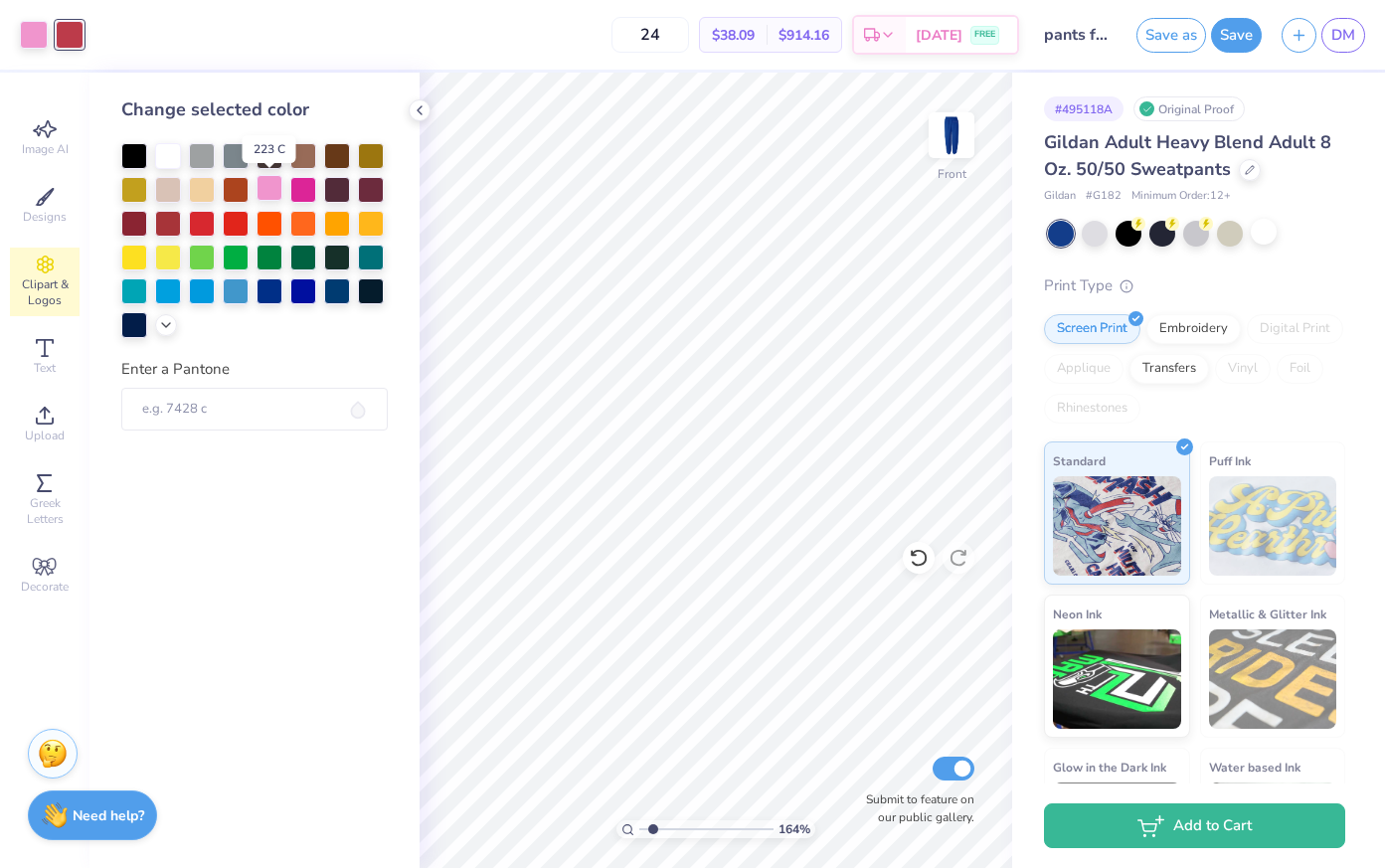 click at bounding box center (269, 188) 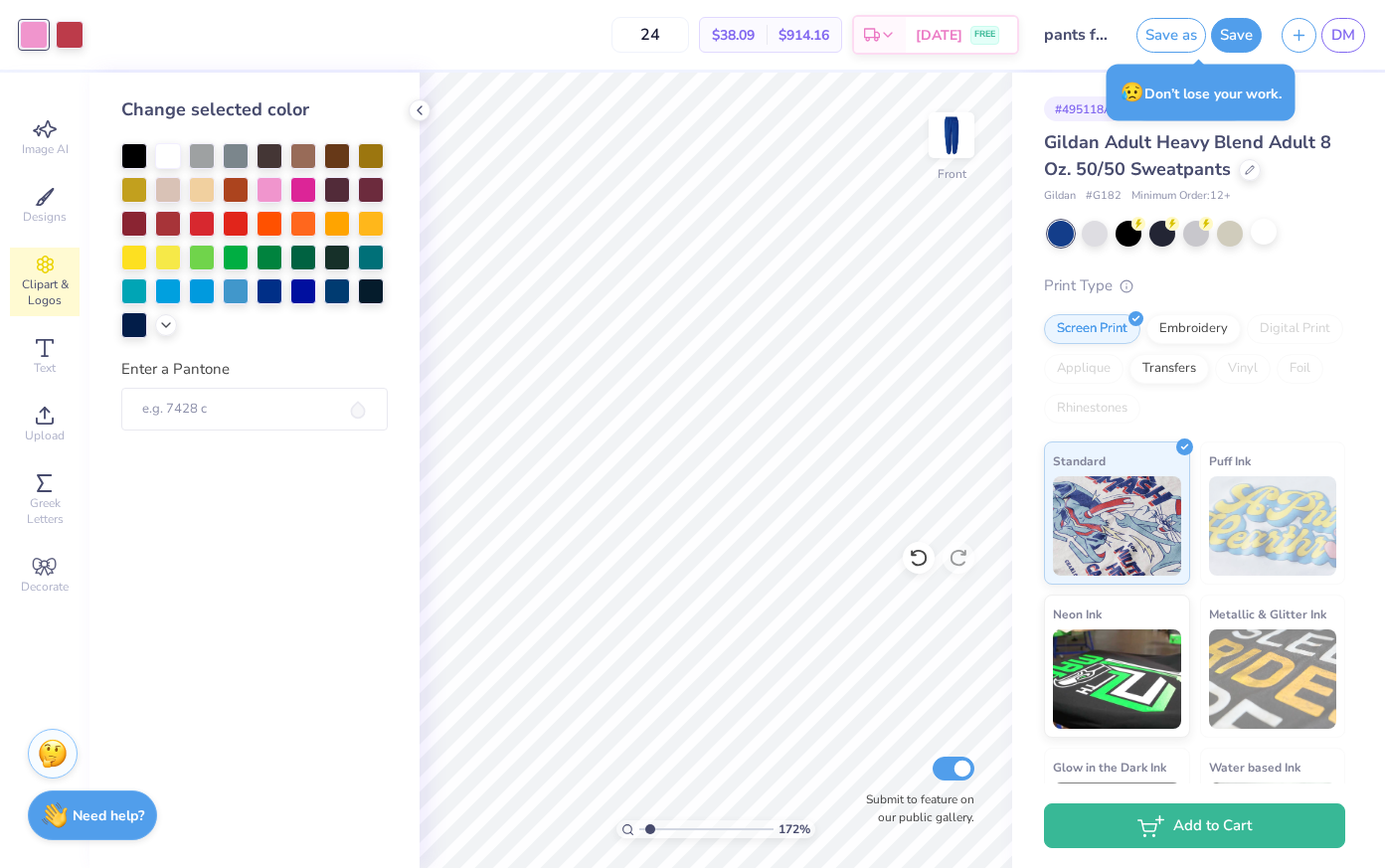click at bounding box center (706, 829) 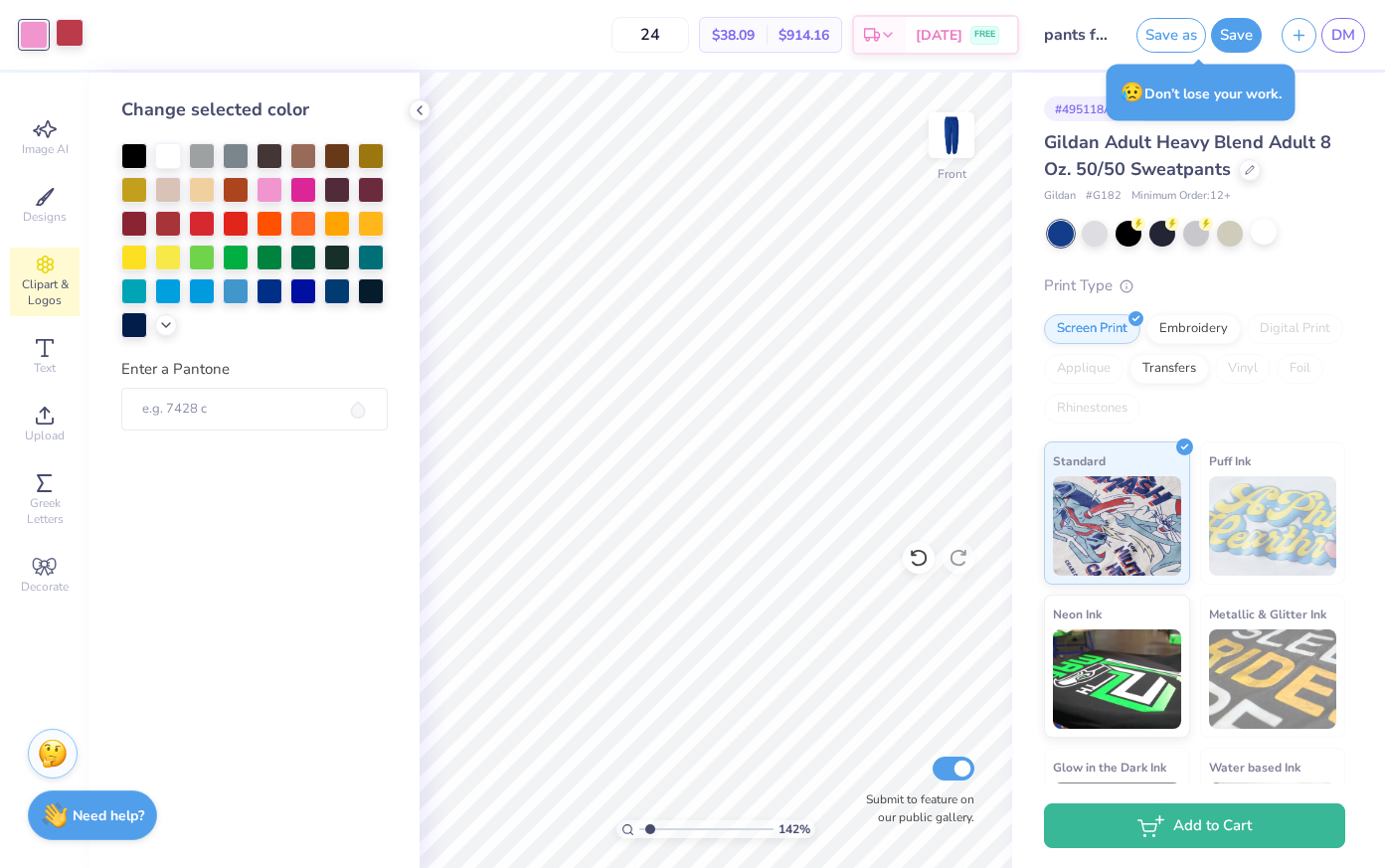 click at bounding box center [70, 33] 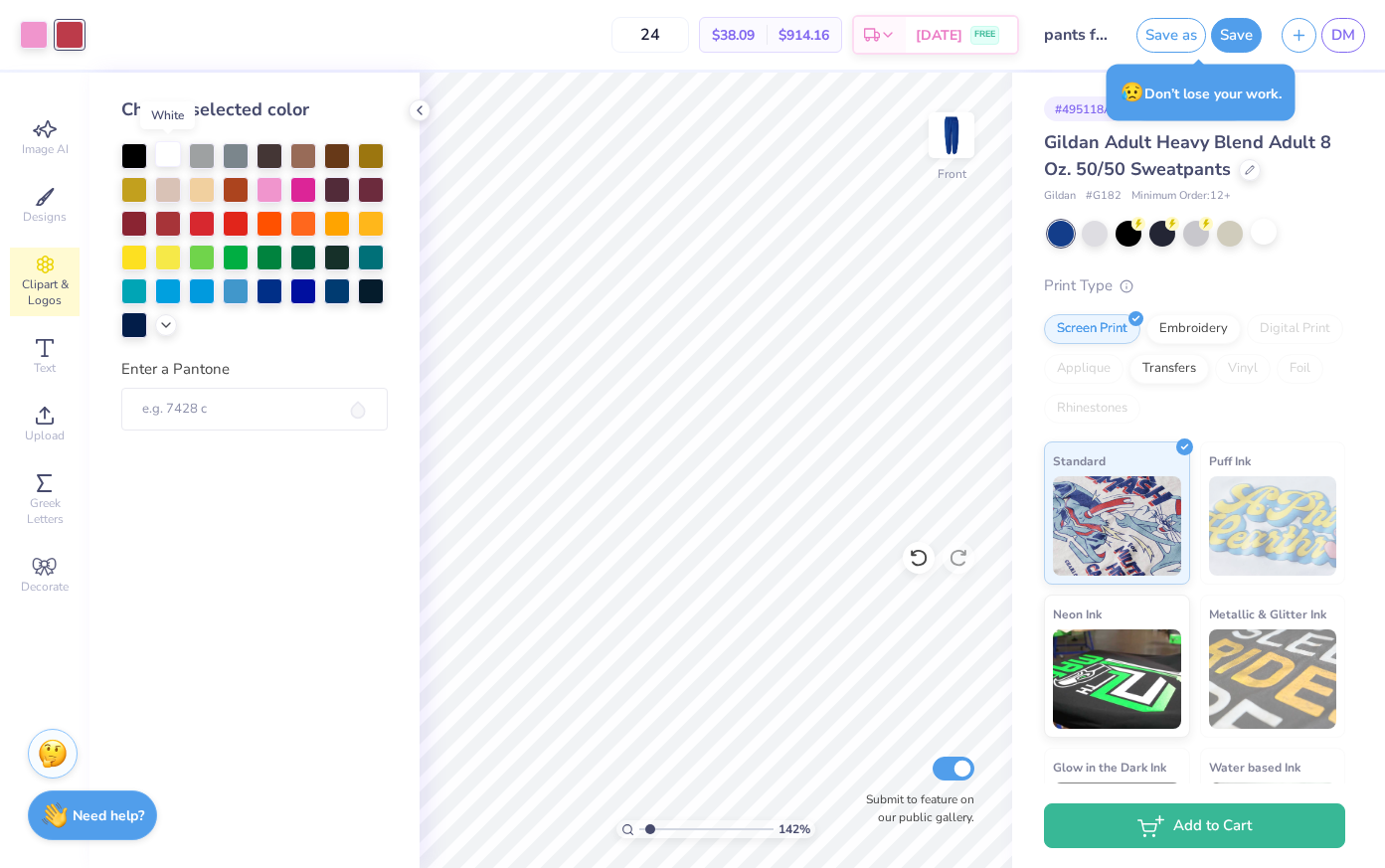 click at bounding box center (168, 154) 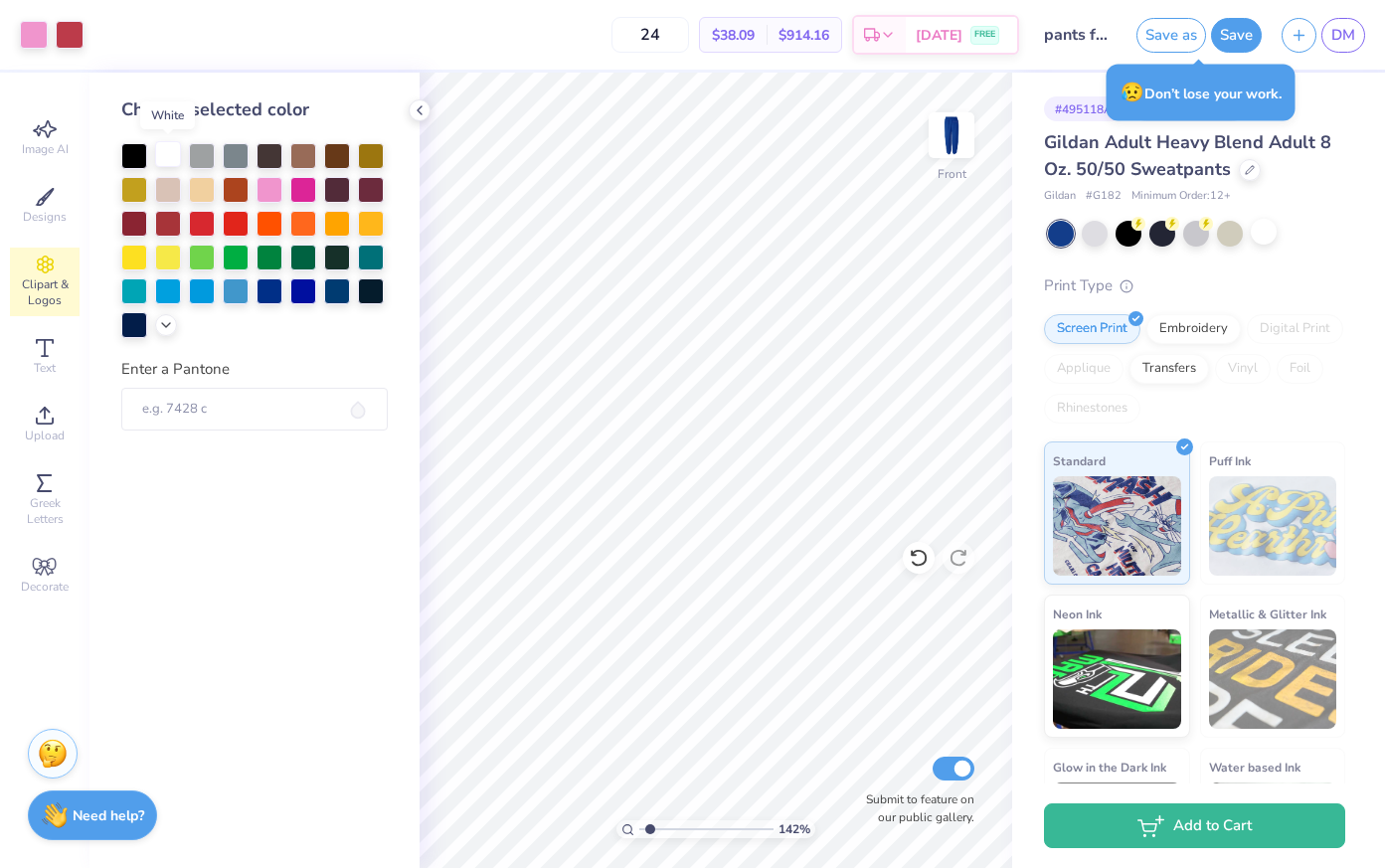 click at bounding box center (168, 154) 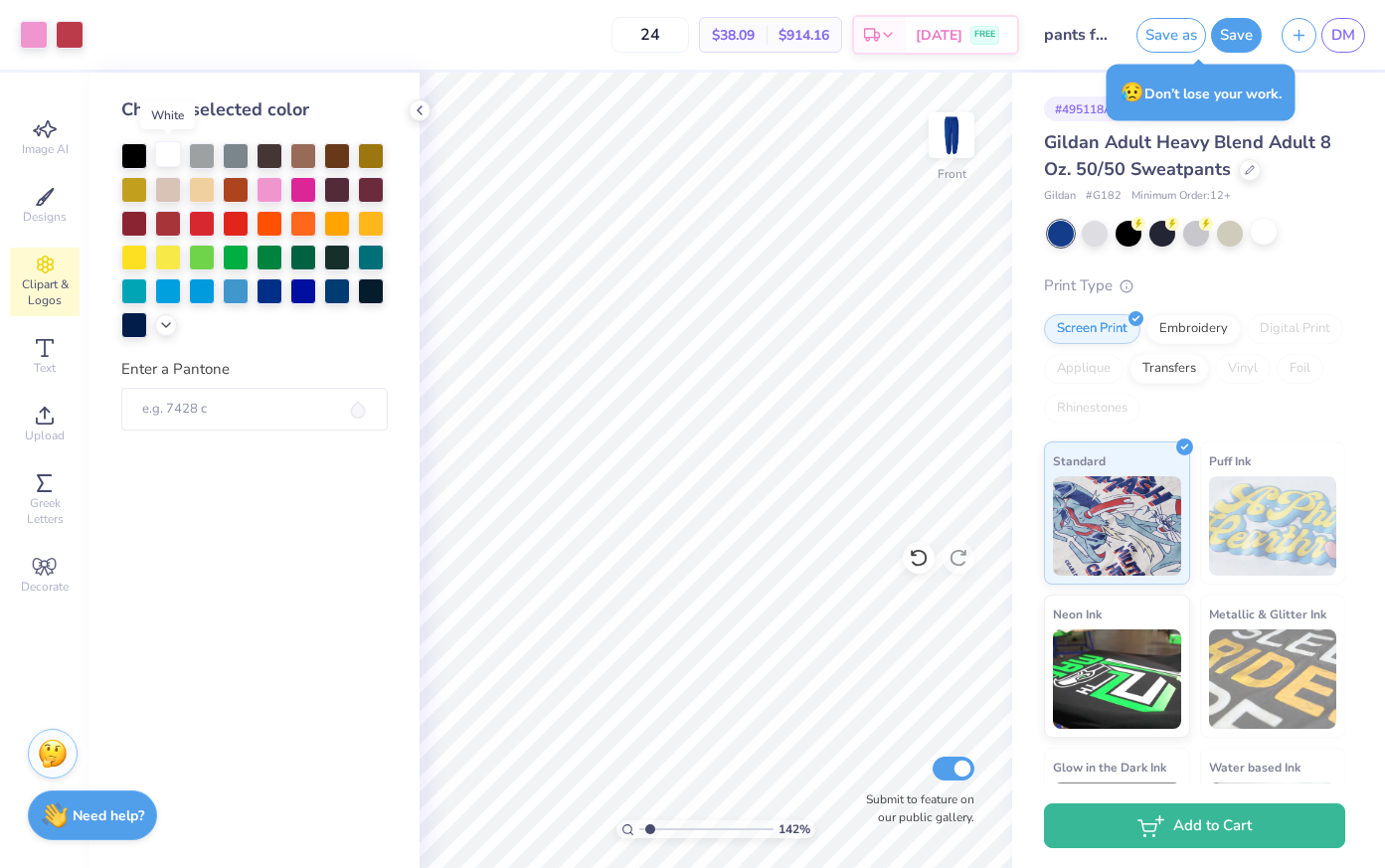 click at bounding box center (168, 154) 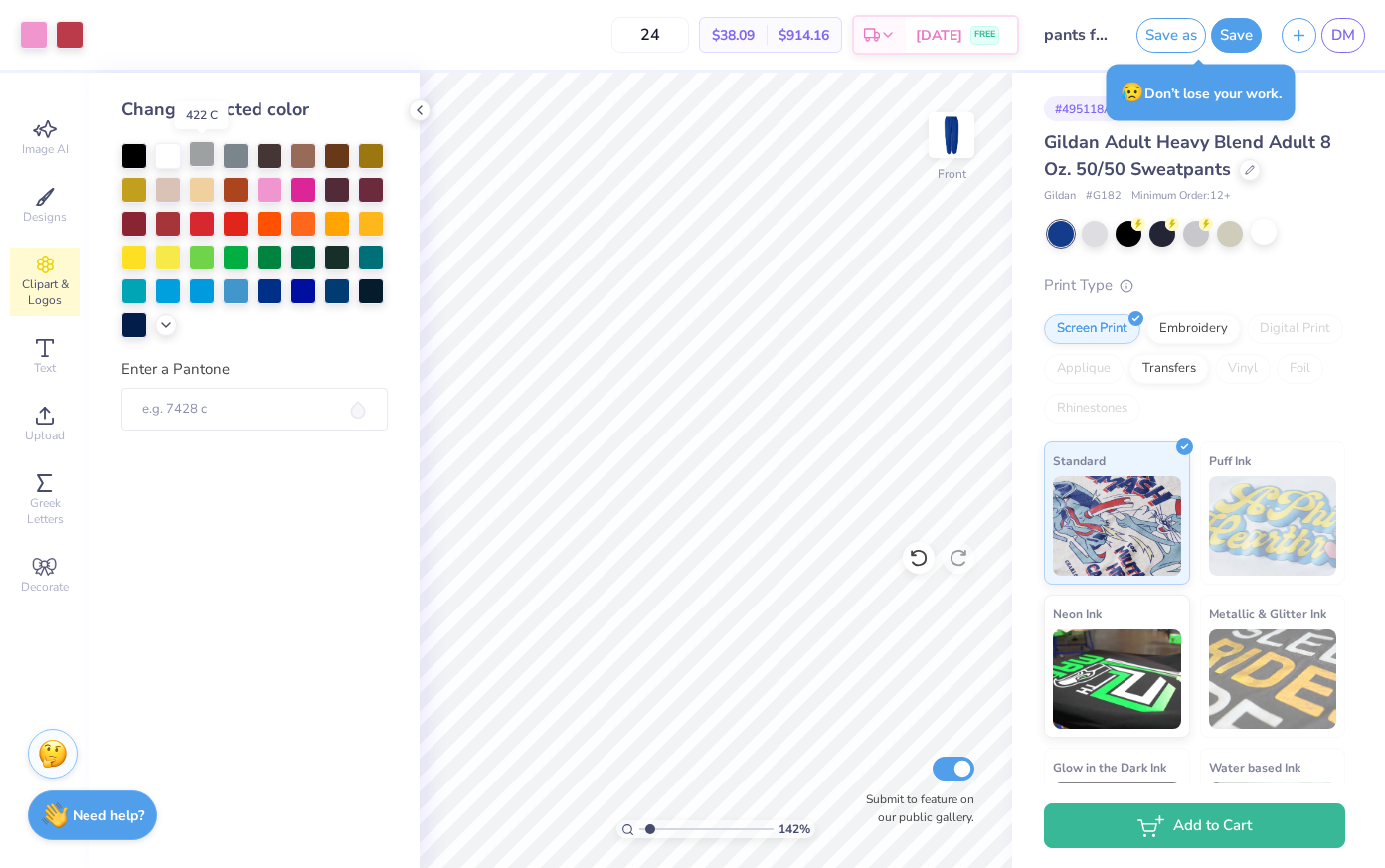 click at bounding box center [202, 154] 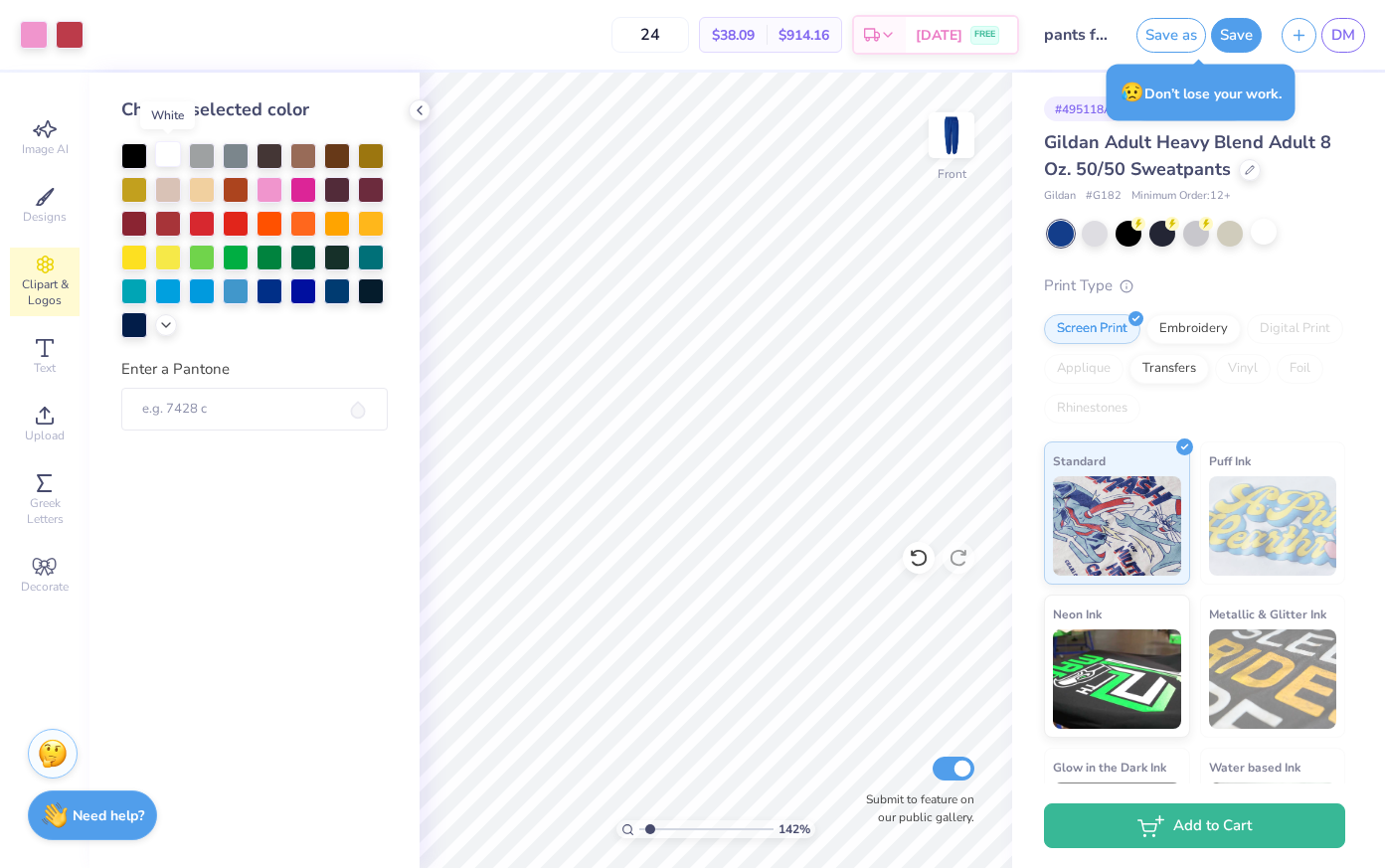 click at bounding box center [168, 154] 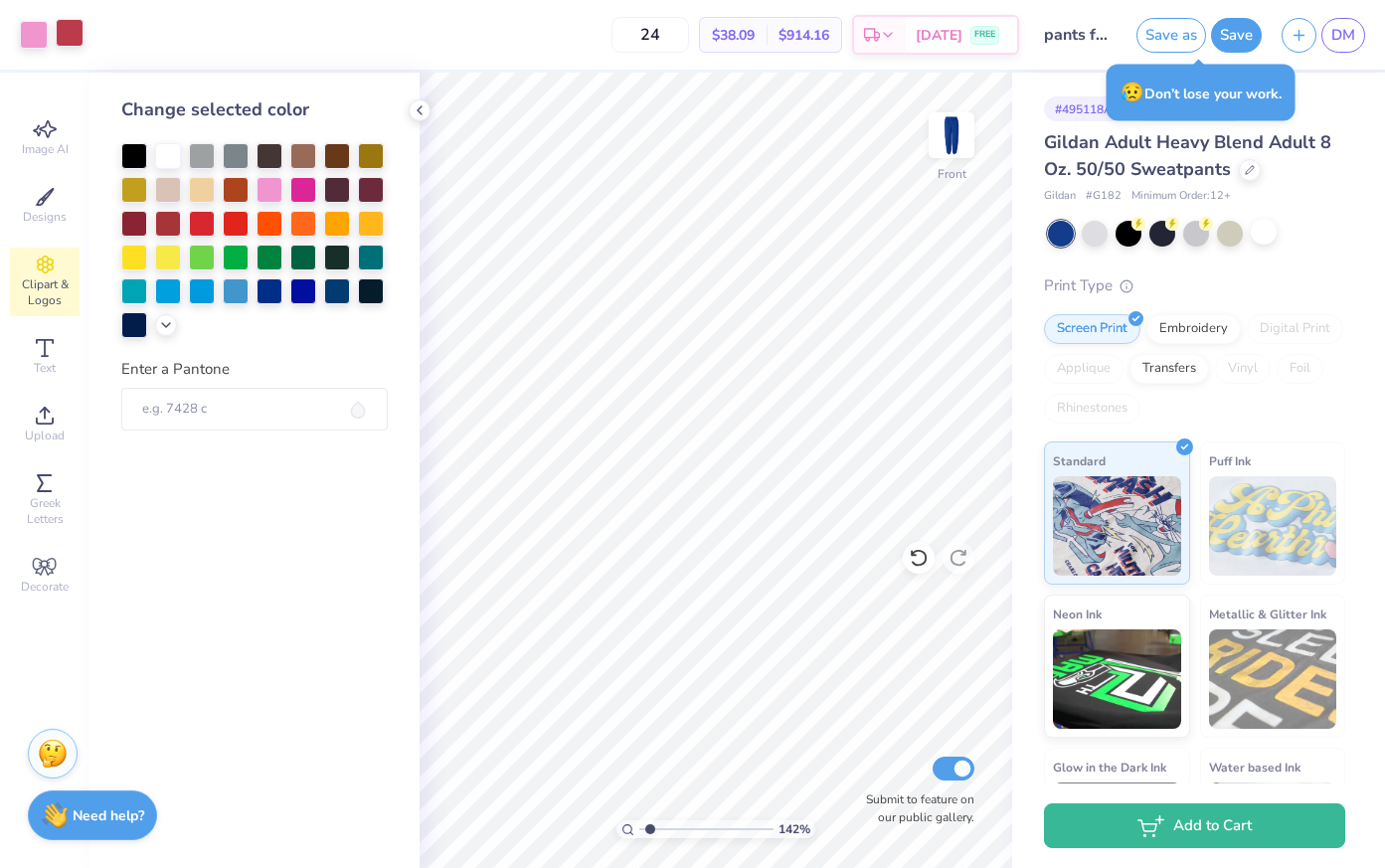 click at bounding box center [70, 33] 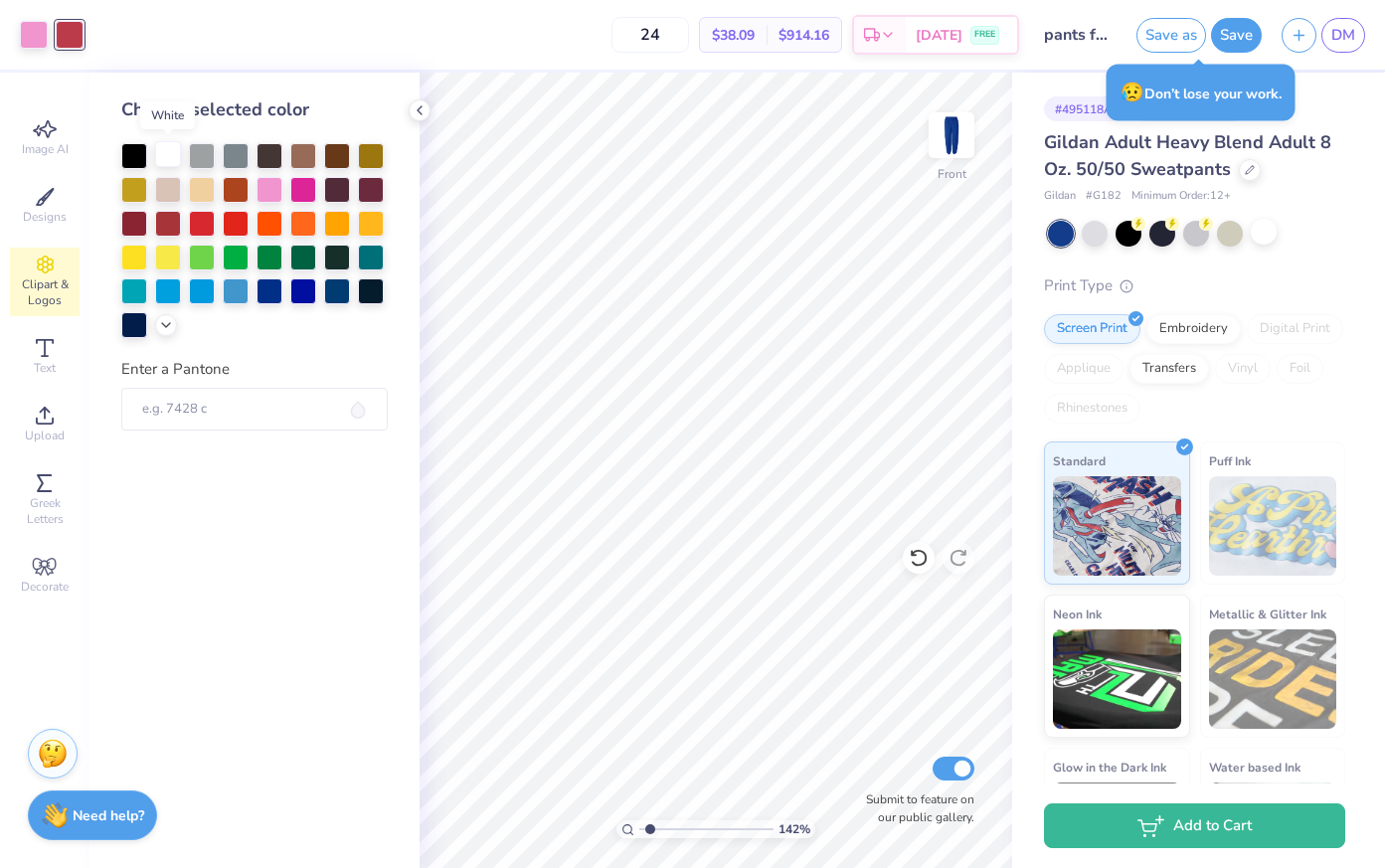 click at bounding box center [168, 154] 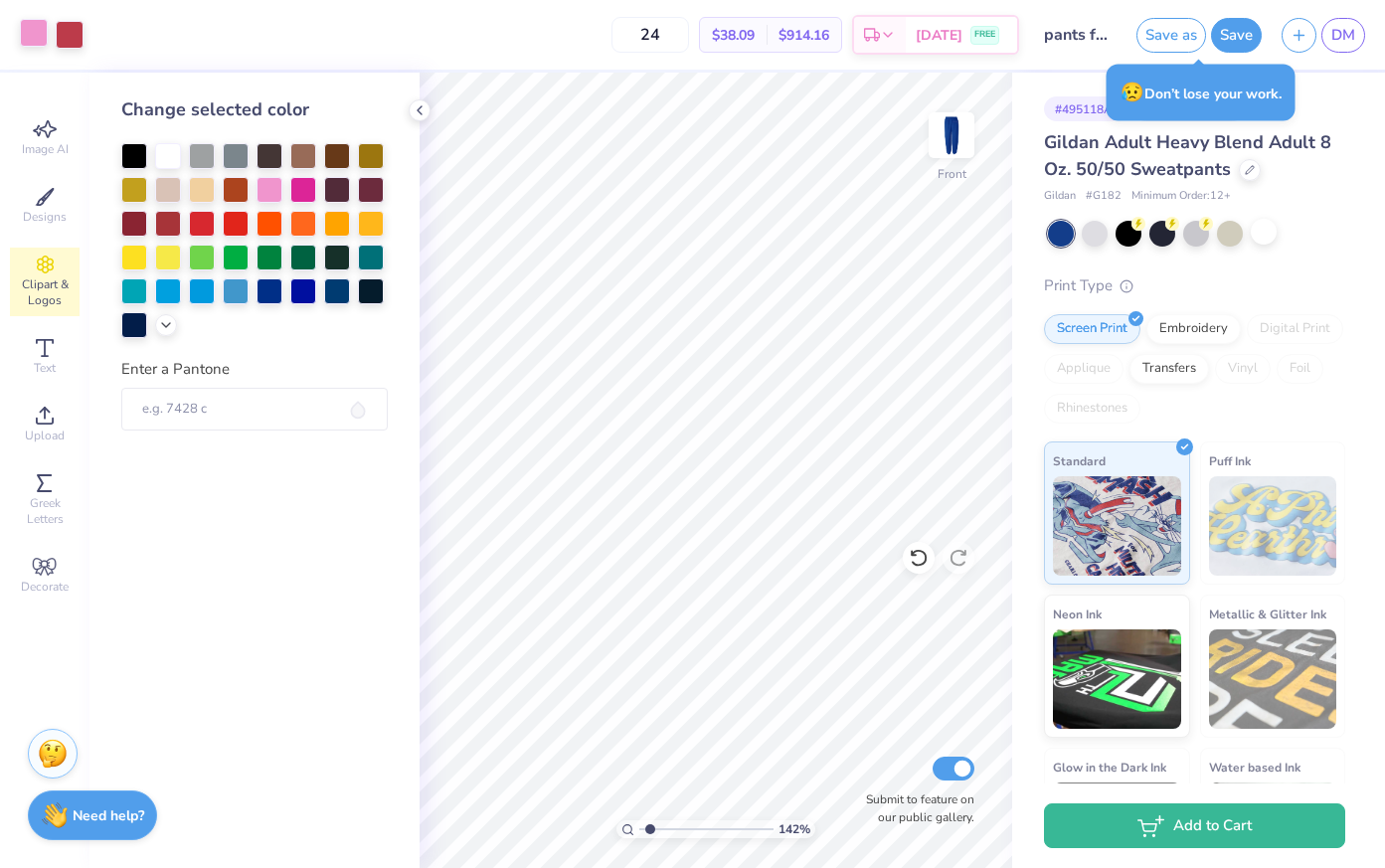 click at bounding box center (34, 33) 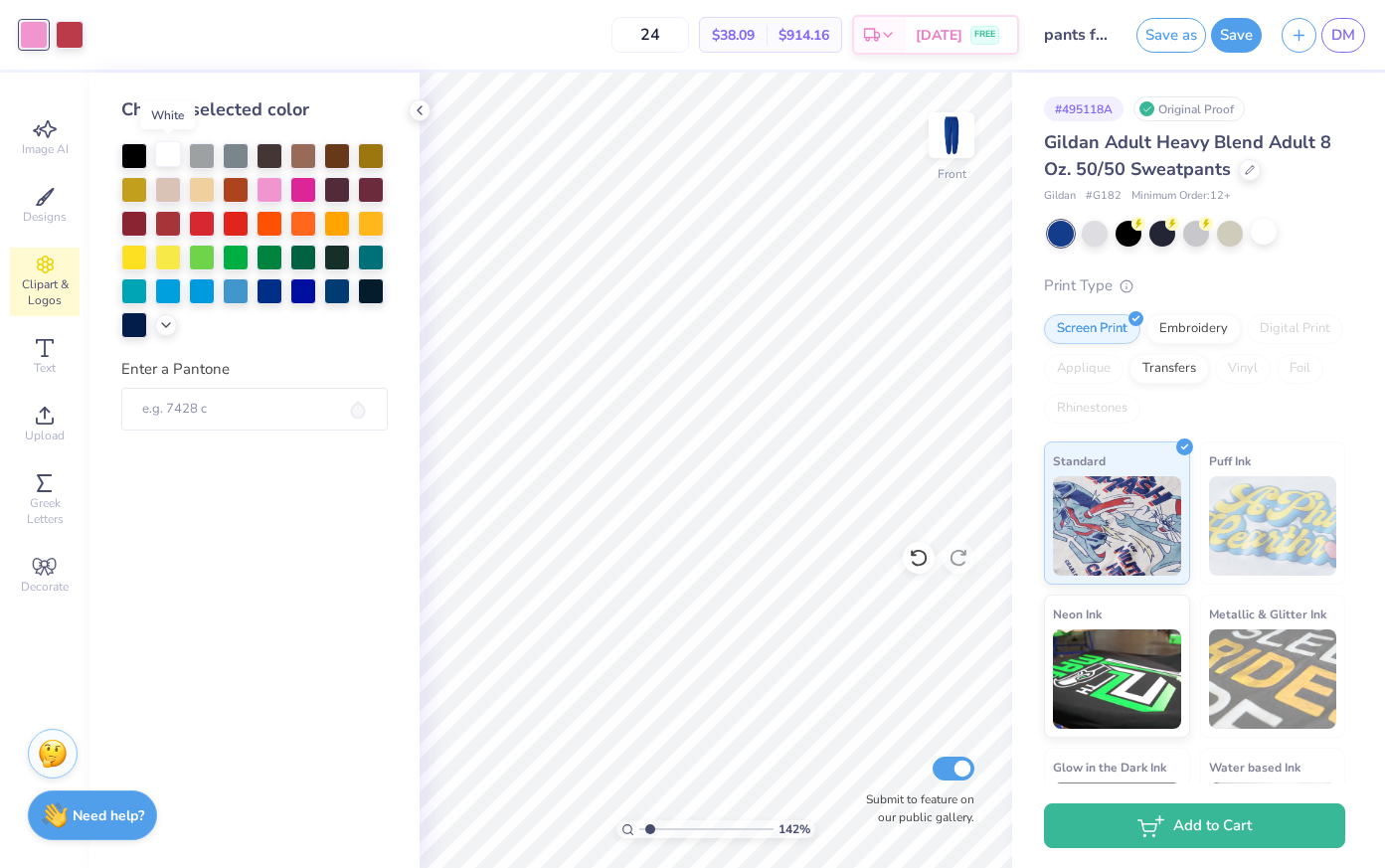 click at bounding box center [168, 154] 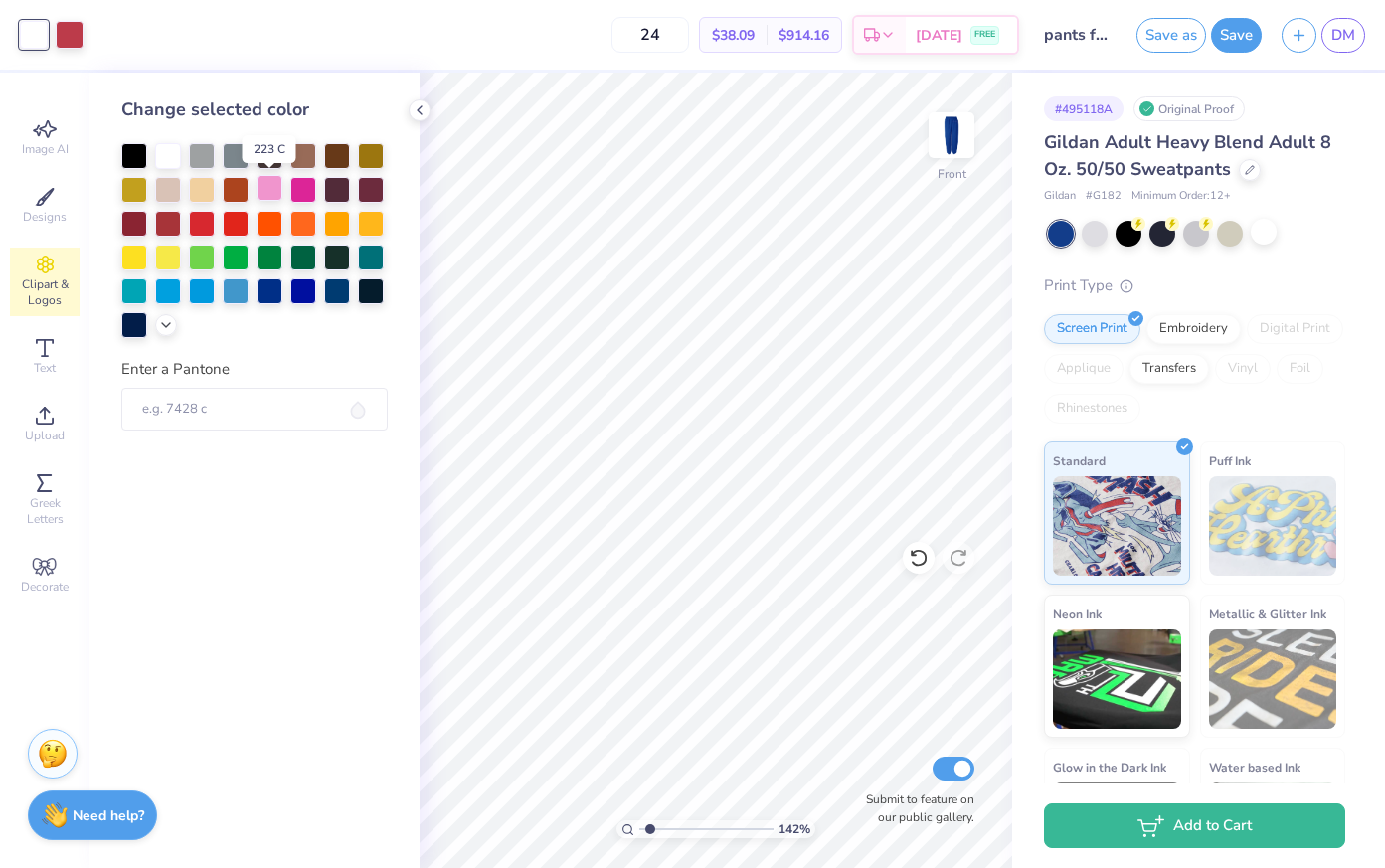 click at bounding box center [269, 188] 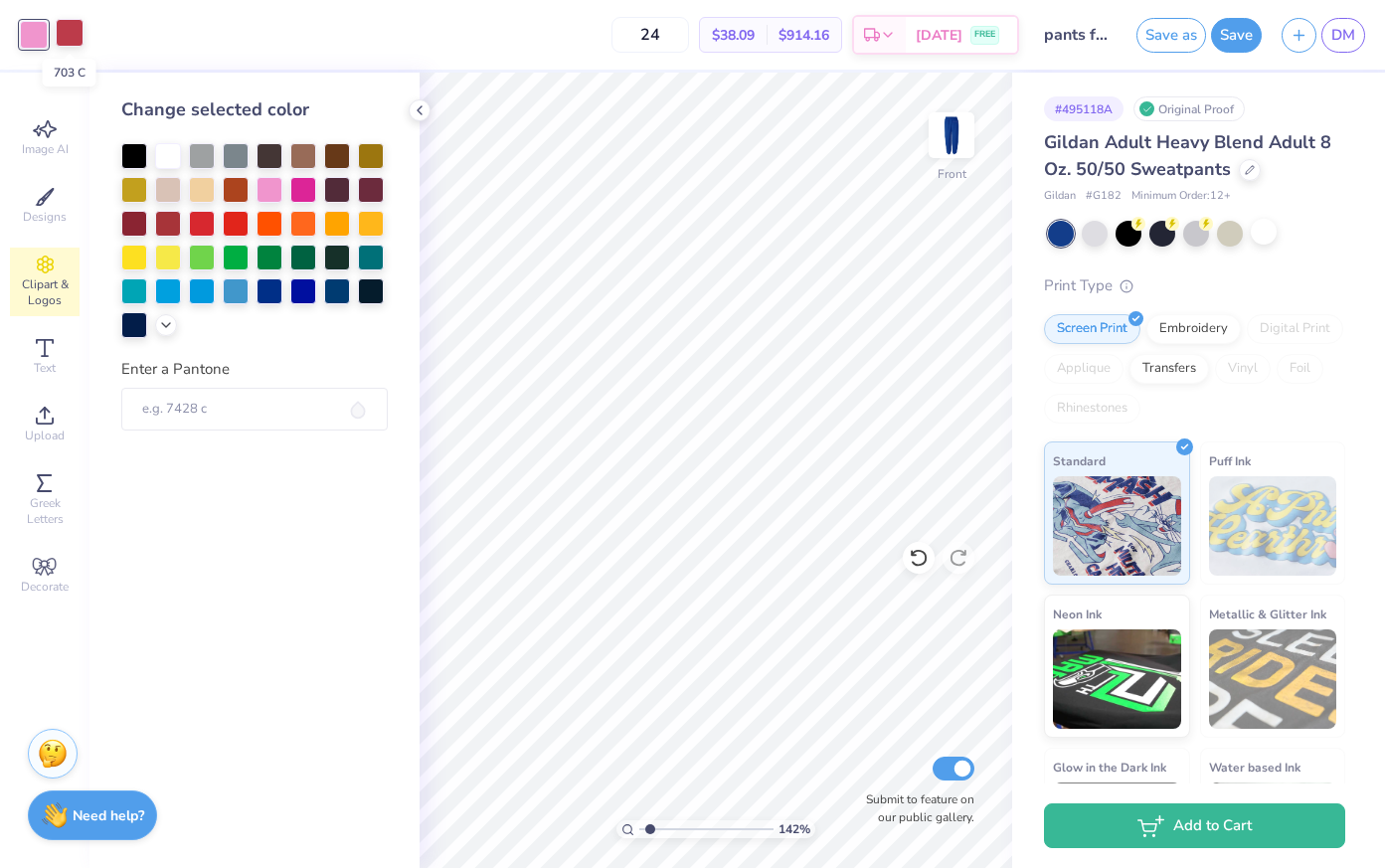 click at bounding box center [70, 33] 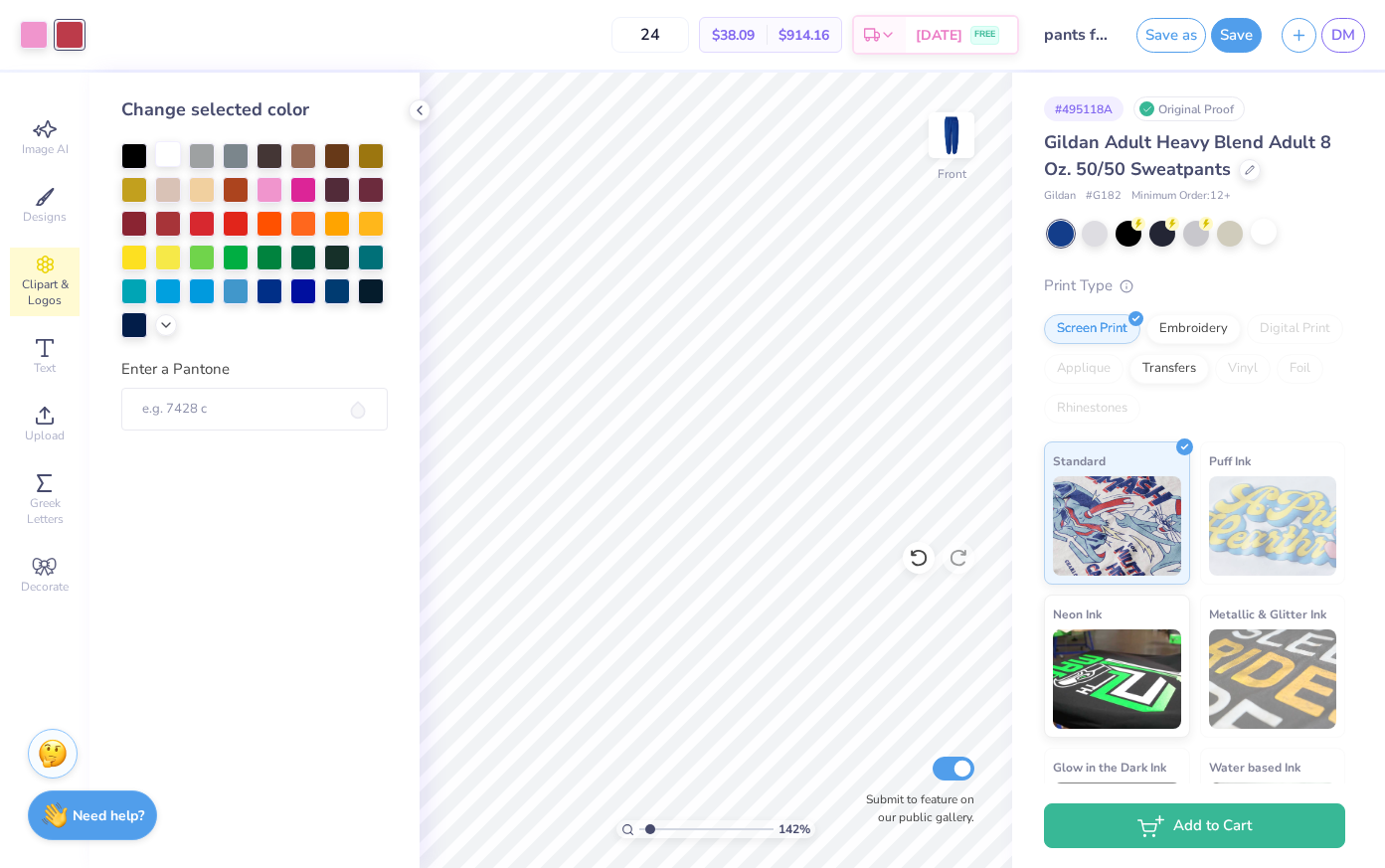 click at bounding box center (168, 154) 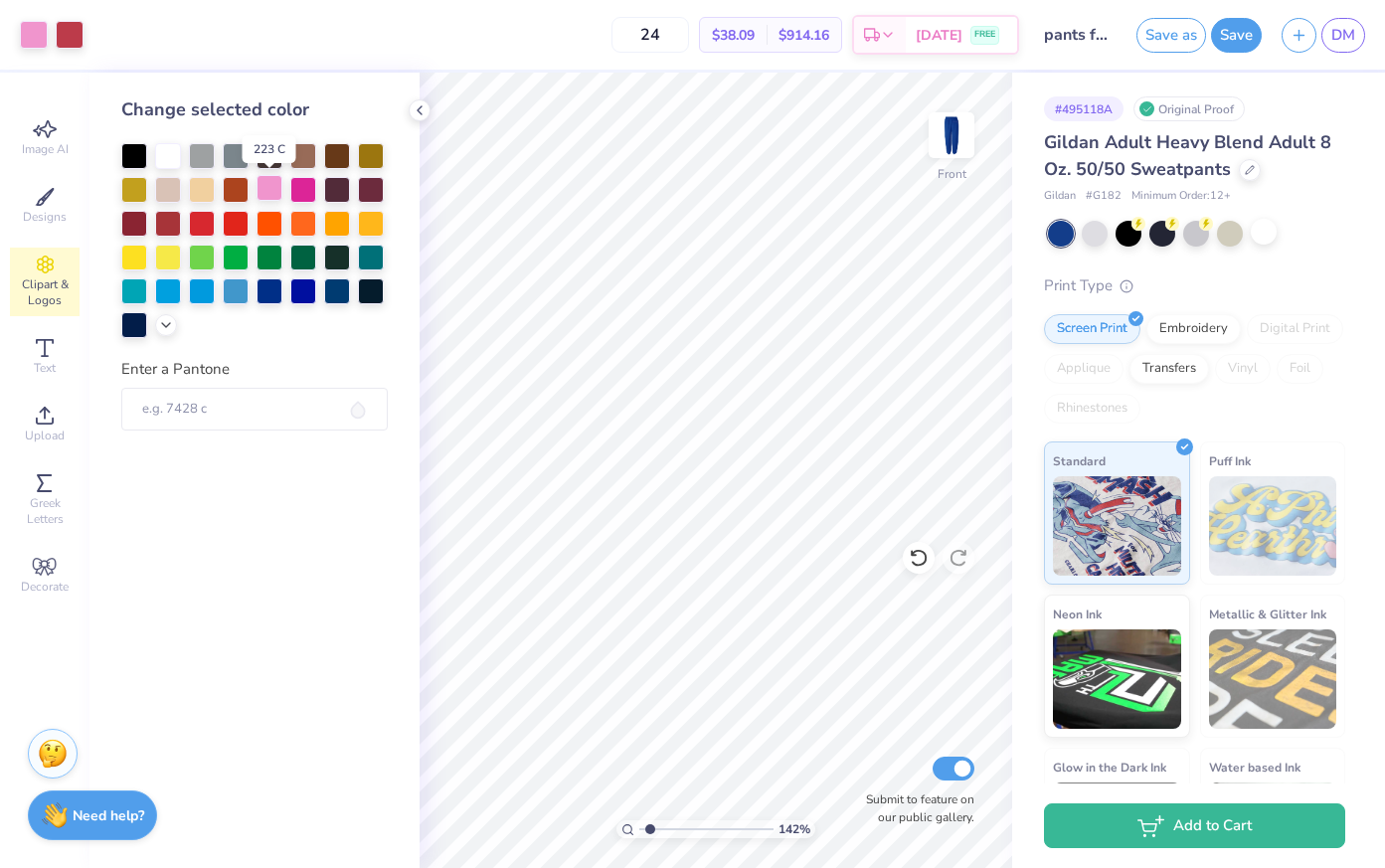 click at bounding box center [269, 188] 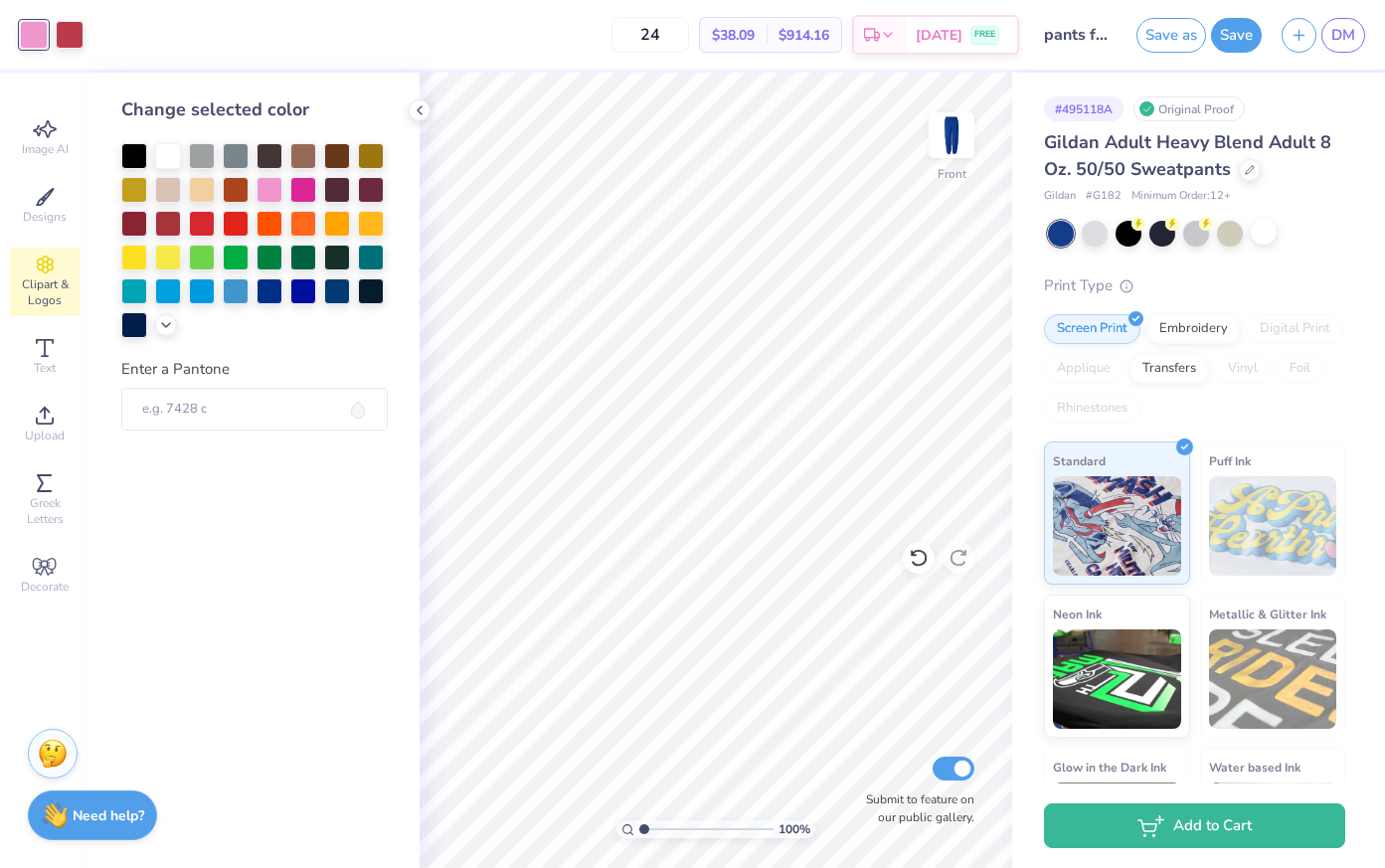 drag, startPoint x: 646, startPoint y: 826, endPoint x: 633, endPoint y: 826, distance: 13 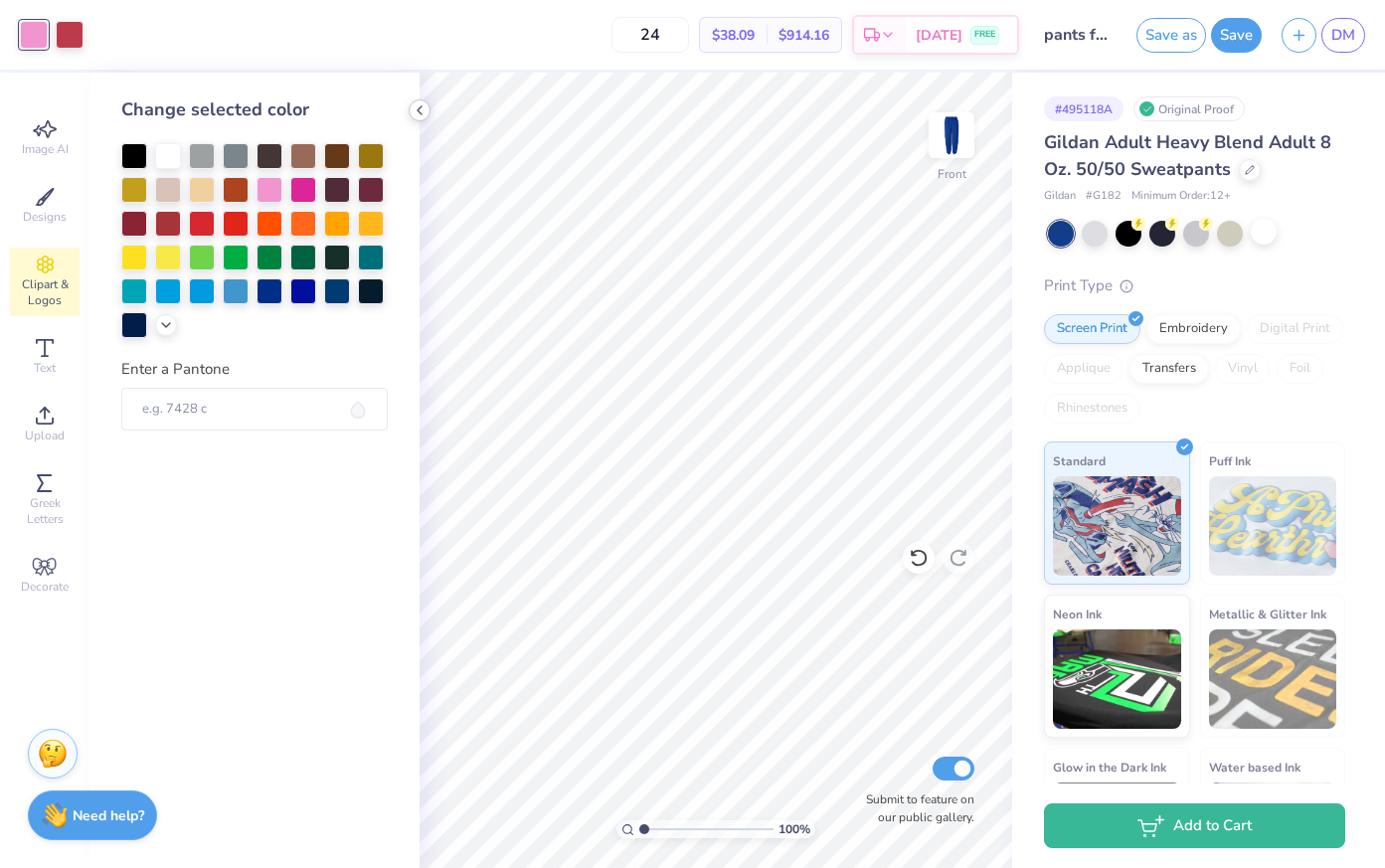 click 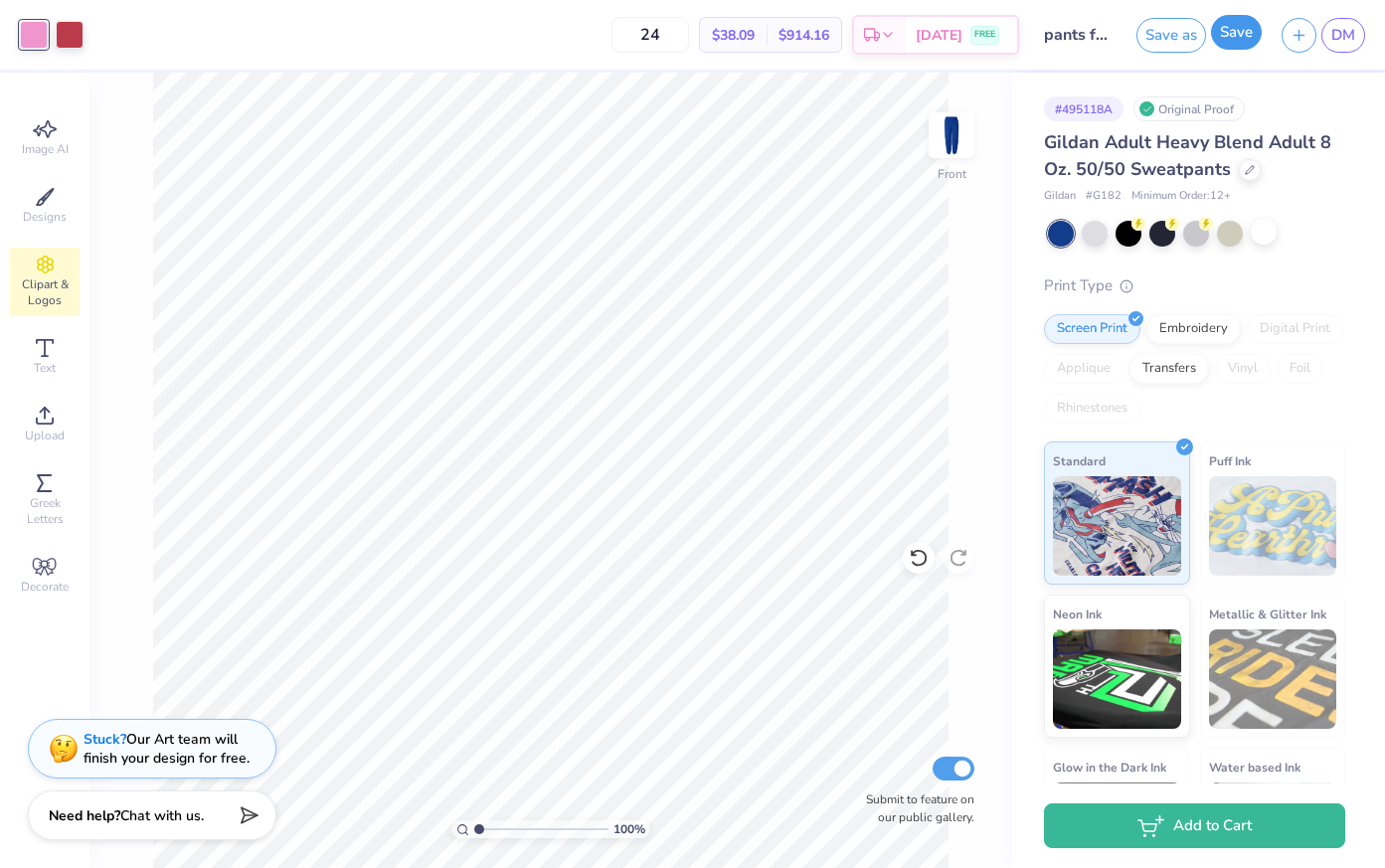 click on "Save" at bounding box center (1236, 32) 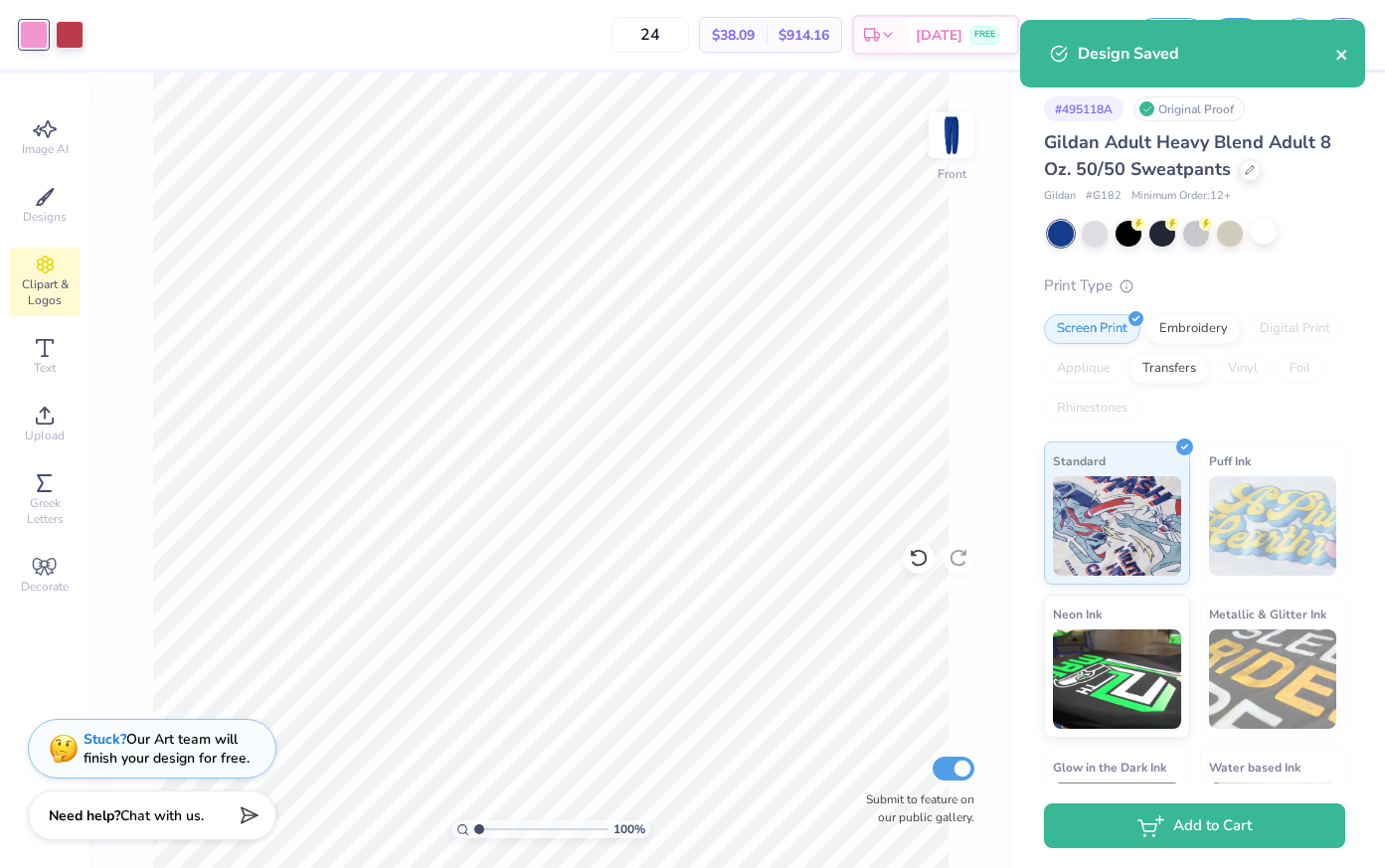 click 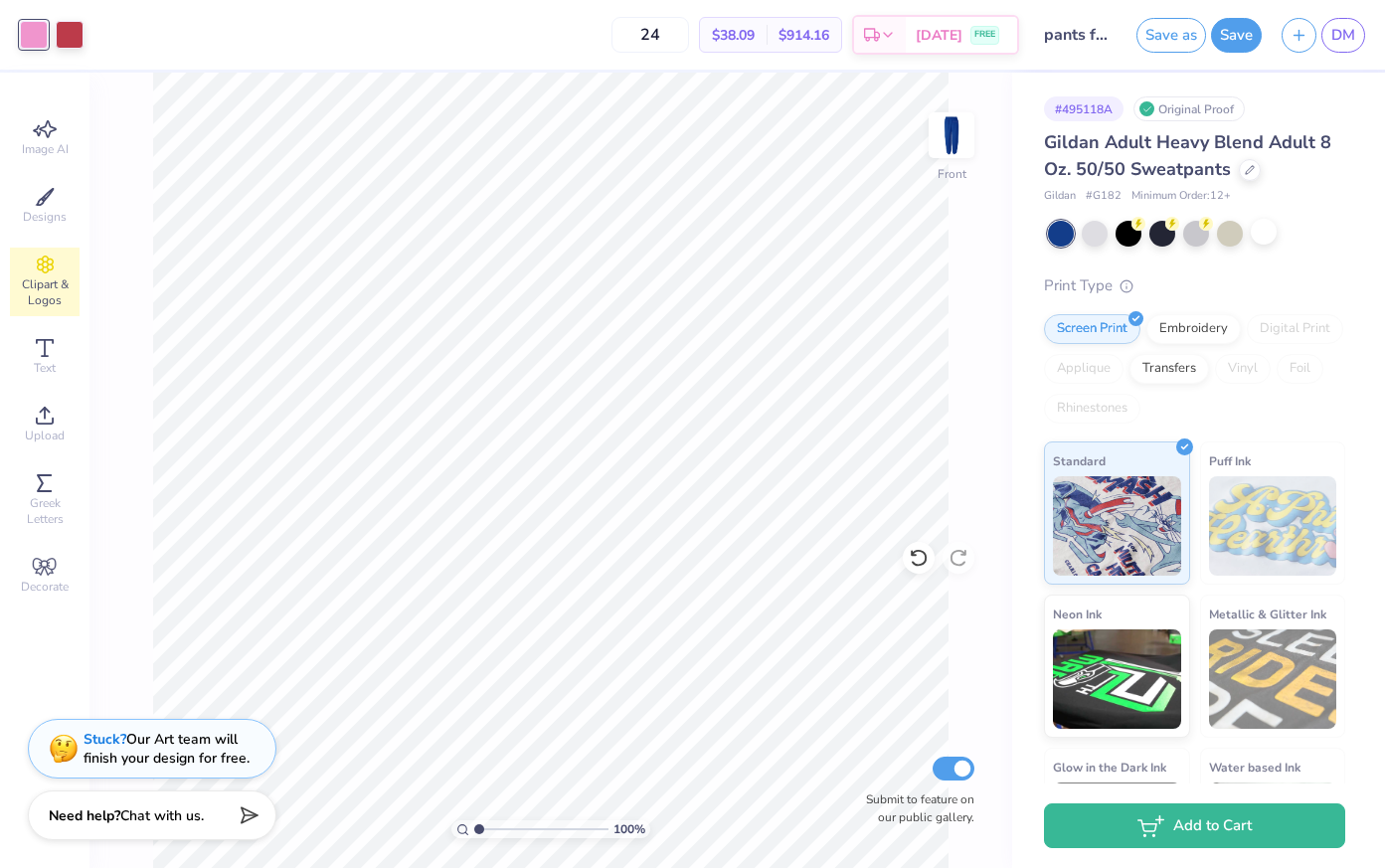 click on "Design Saved" at bounding box center (1192, 61) 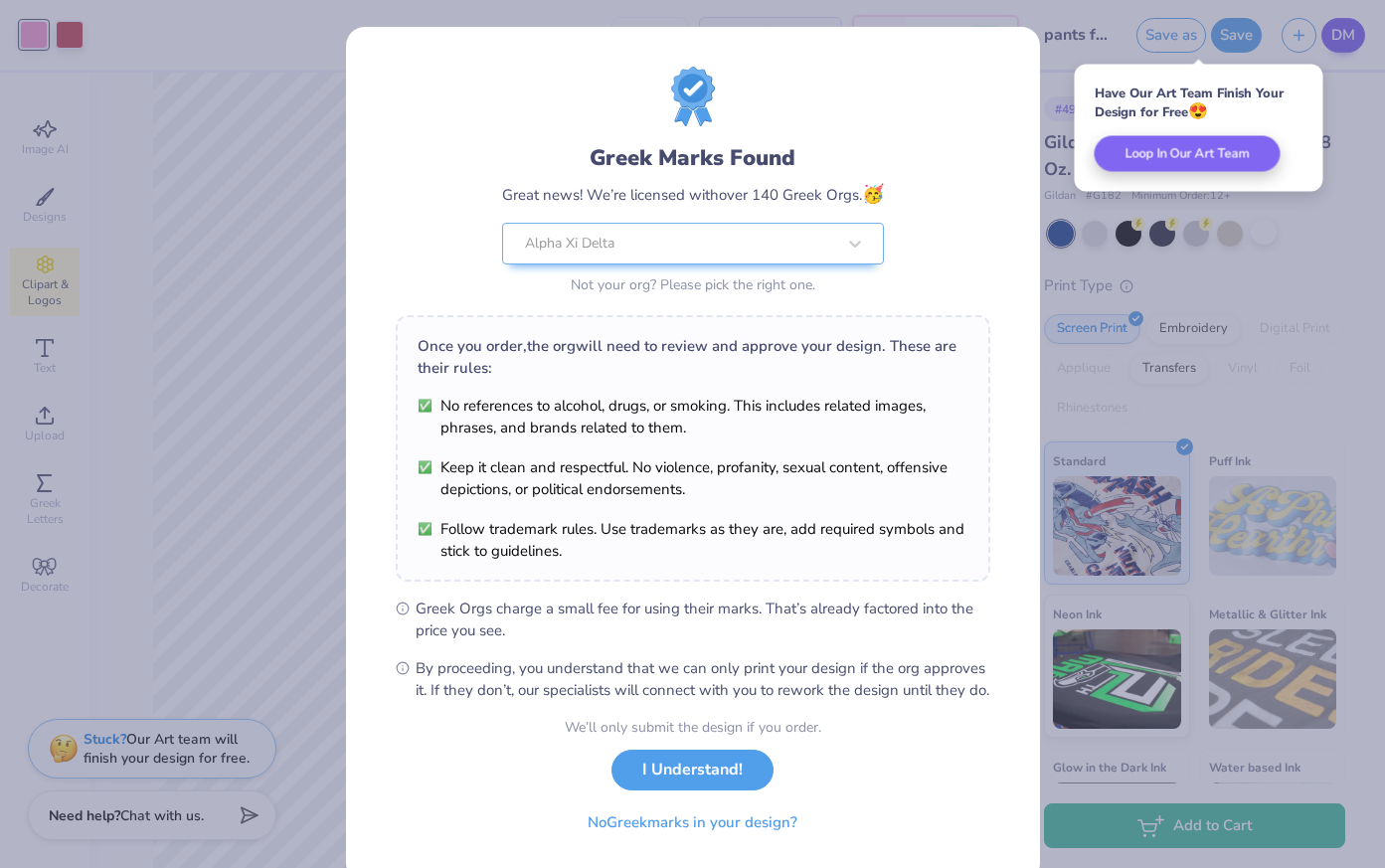 click on "Greek Marks Found Great news! We’re licensed with  over 140 Greek Orgs. 🥳 Alpha Xi Delta Not your org? Please pick the right one. Once you order,  the org  will need to review and approve your design. These are their rules: No references to alcohol, drugs, or smoking. This includes related images, phrases, and brands related to them. Keep it clean and respectful. No violence, profanity, sexual content, offensive depictions, or political endorsements. Follow trademark rules. Use trademarks as they are, add required symbols and stick to guidelines. Greek Orgs charge a small fee for using their marks. That’s already factored into the price you see. By proceeding, you understand that we can only print your design if the org approves it. If they don’t, our specialists will connect with you to rework the design until they do. We’ll only submit the design if you order. I Understand! No  Greek  marks in your design?" at bounding box center [692, 434] 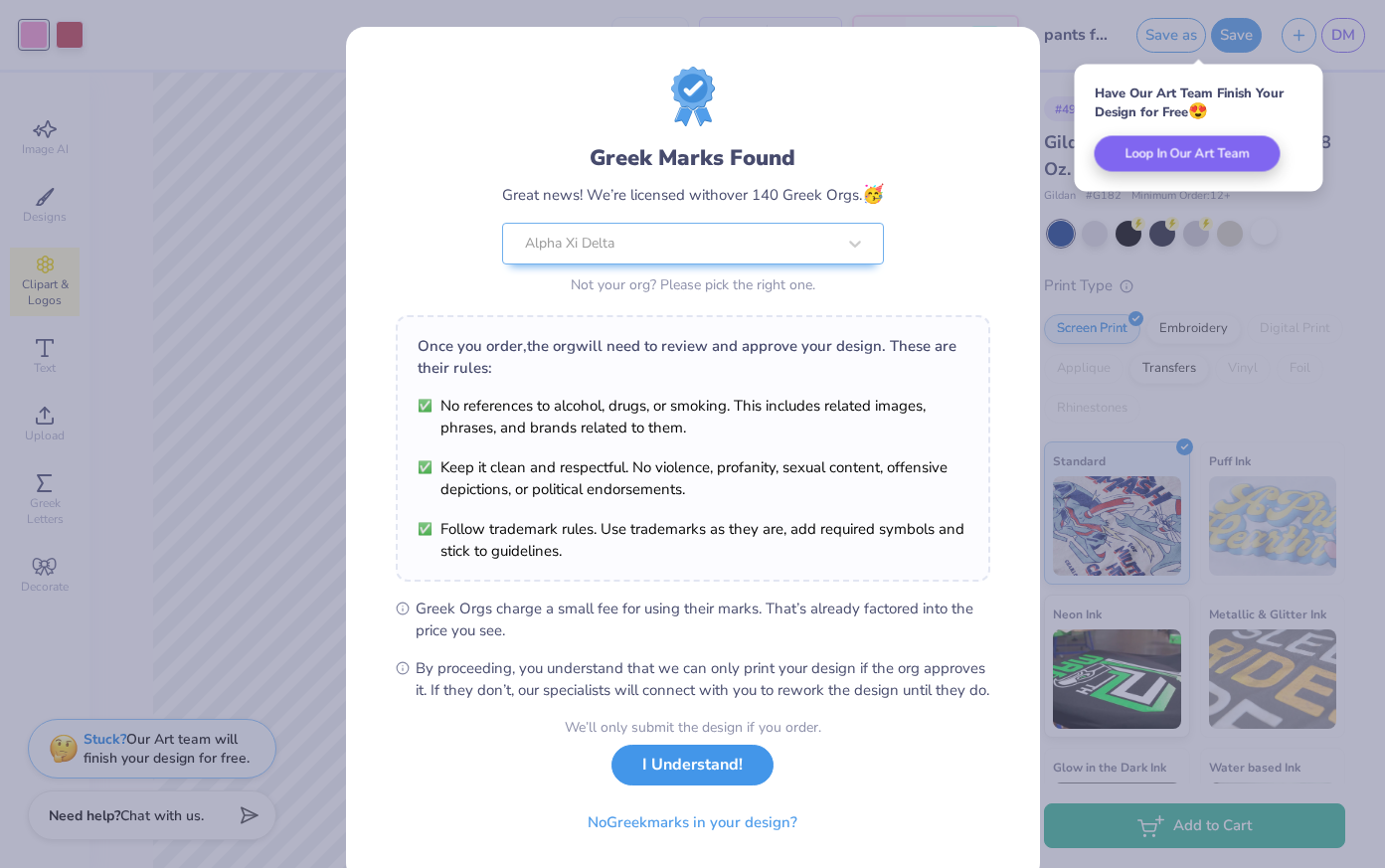 click on "I Understand!" at bounding box center [692, 765] 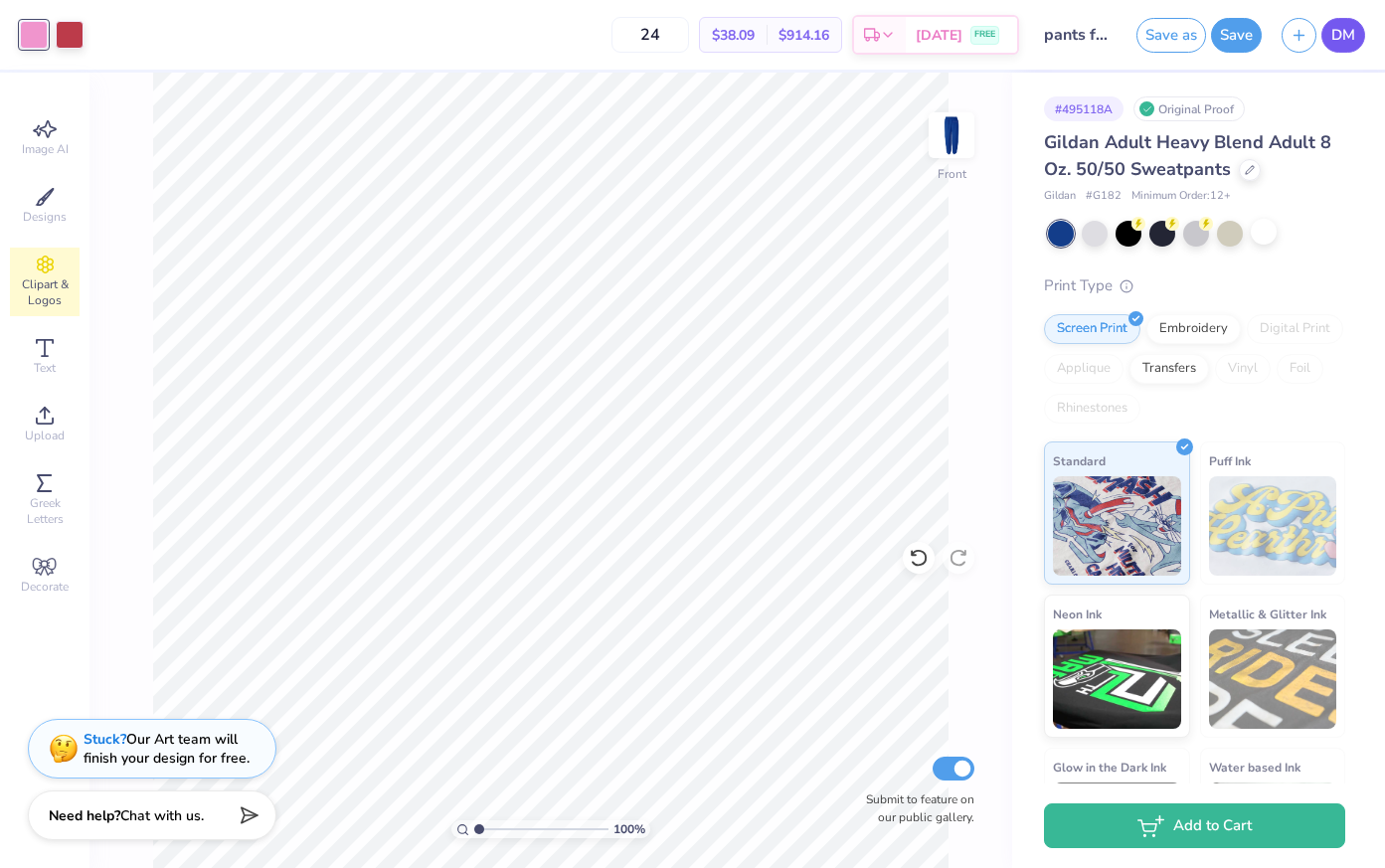 click on "DM" at bounding box center (1343, 35) 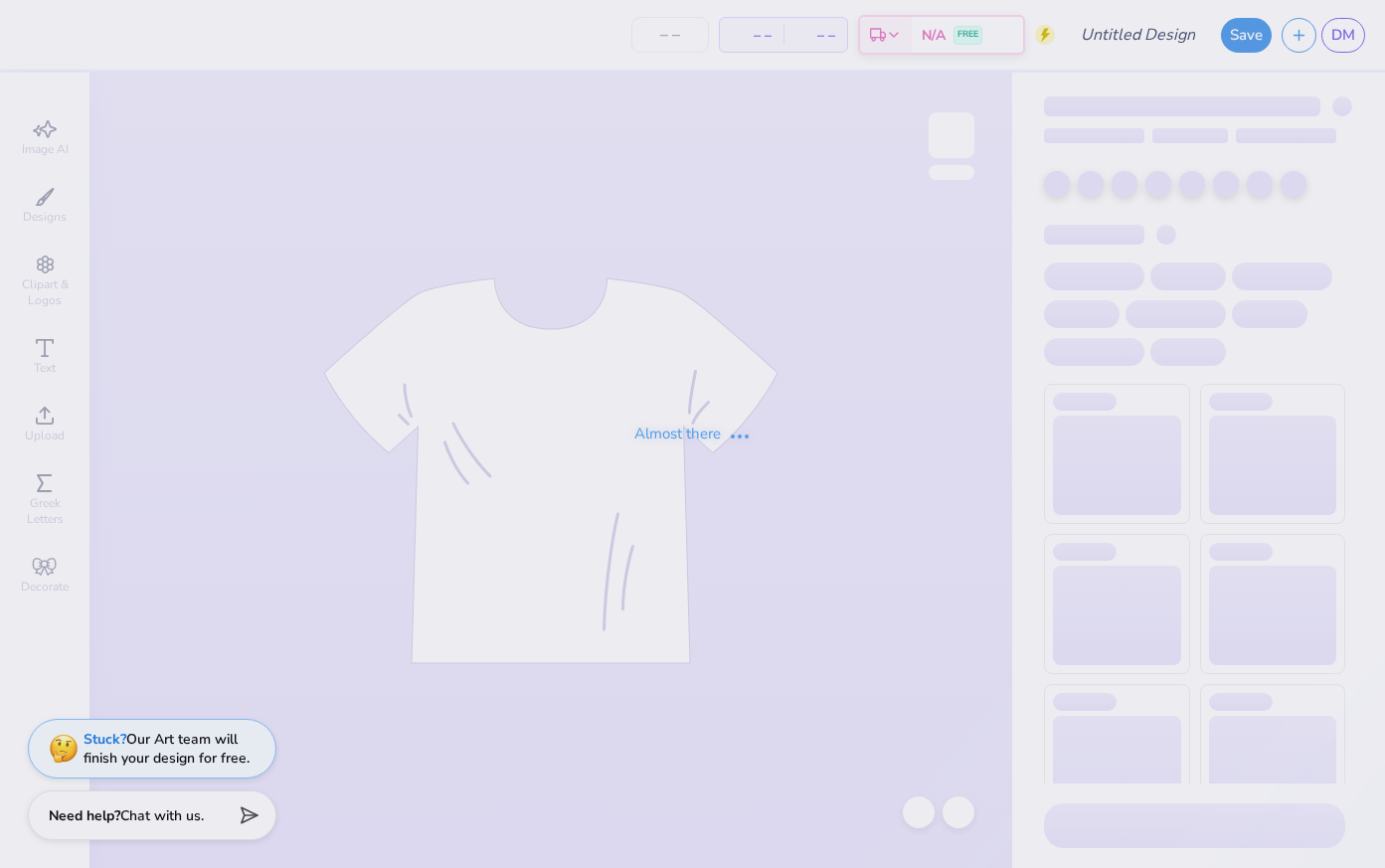 scroll, scrollTop: 0, scrollLeft: 0, axis: both 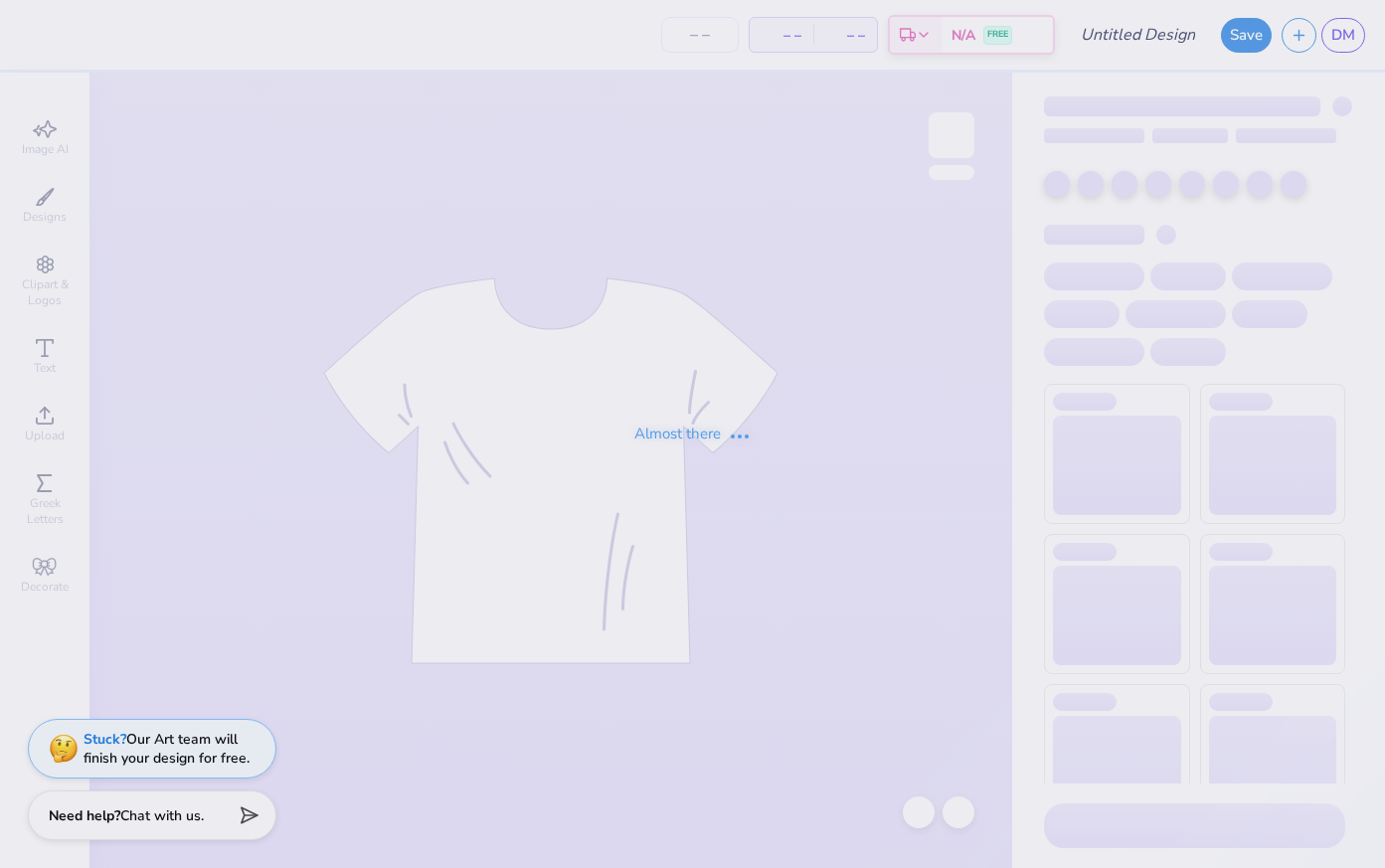 type on "pants for sweat set xi house" 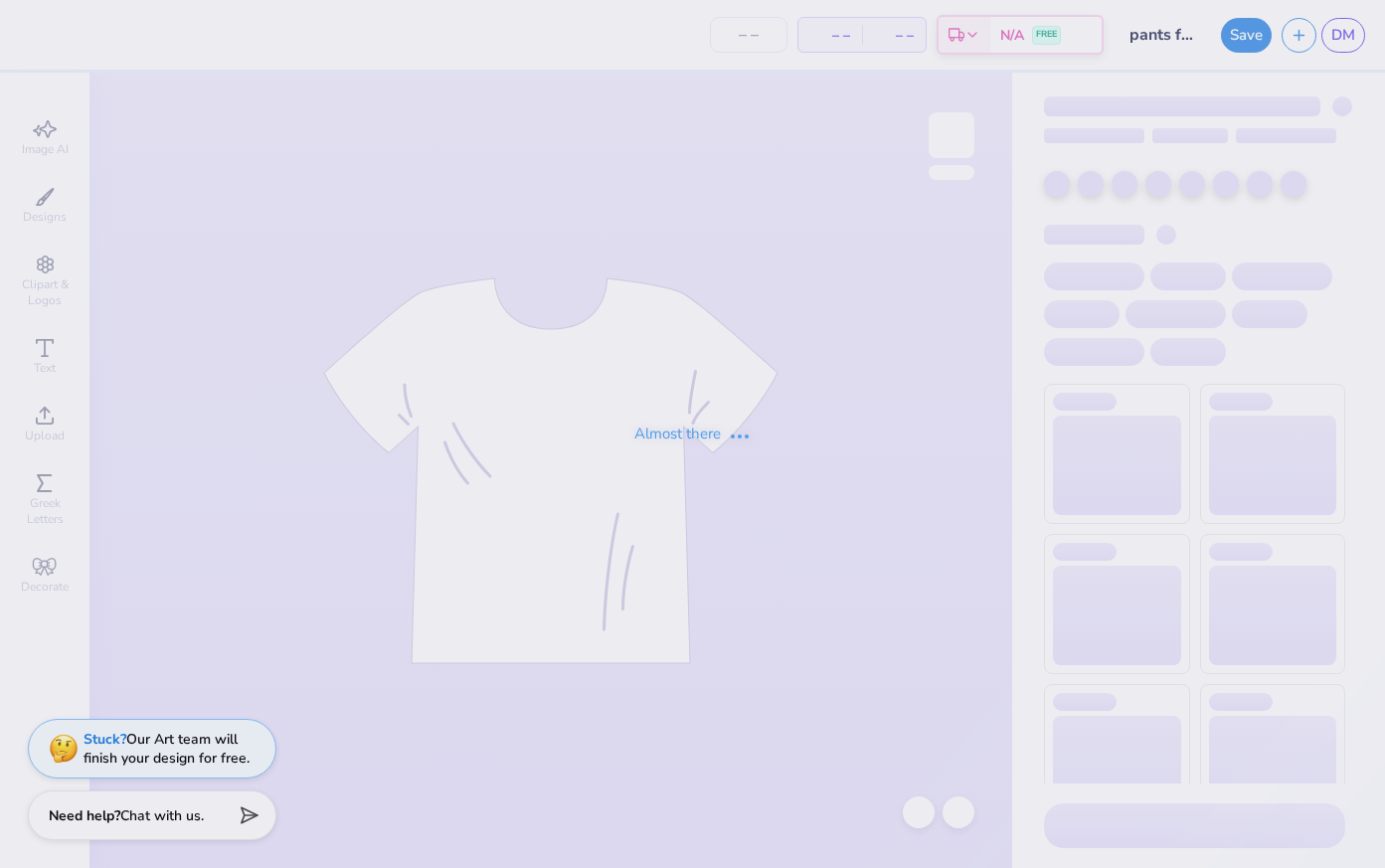 type on "24" 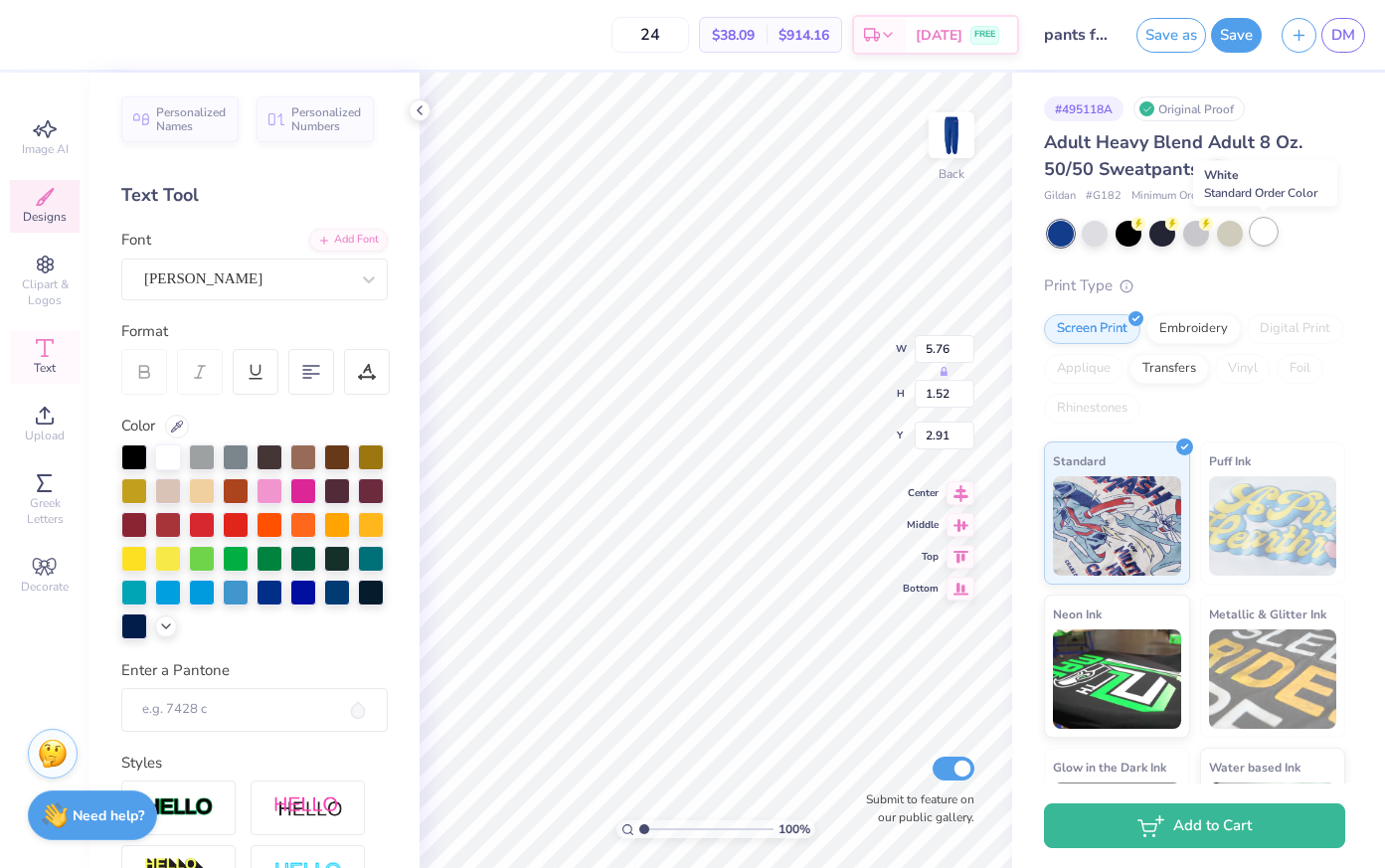 click at bounding box center (1264, 232) 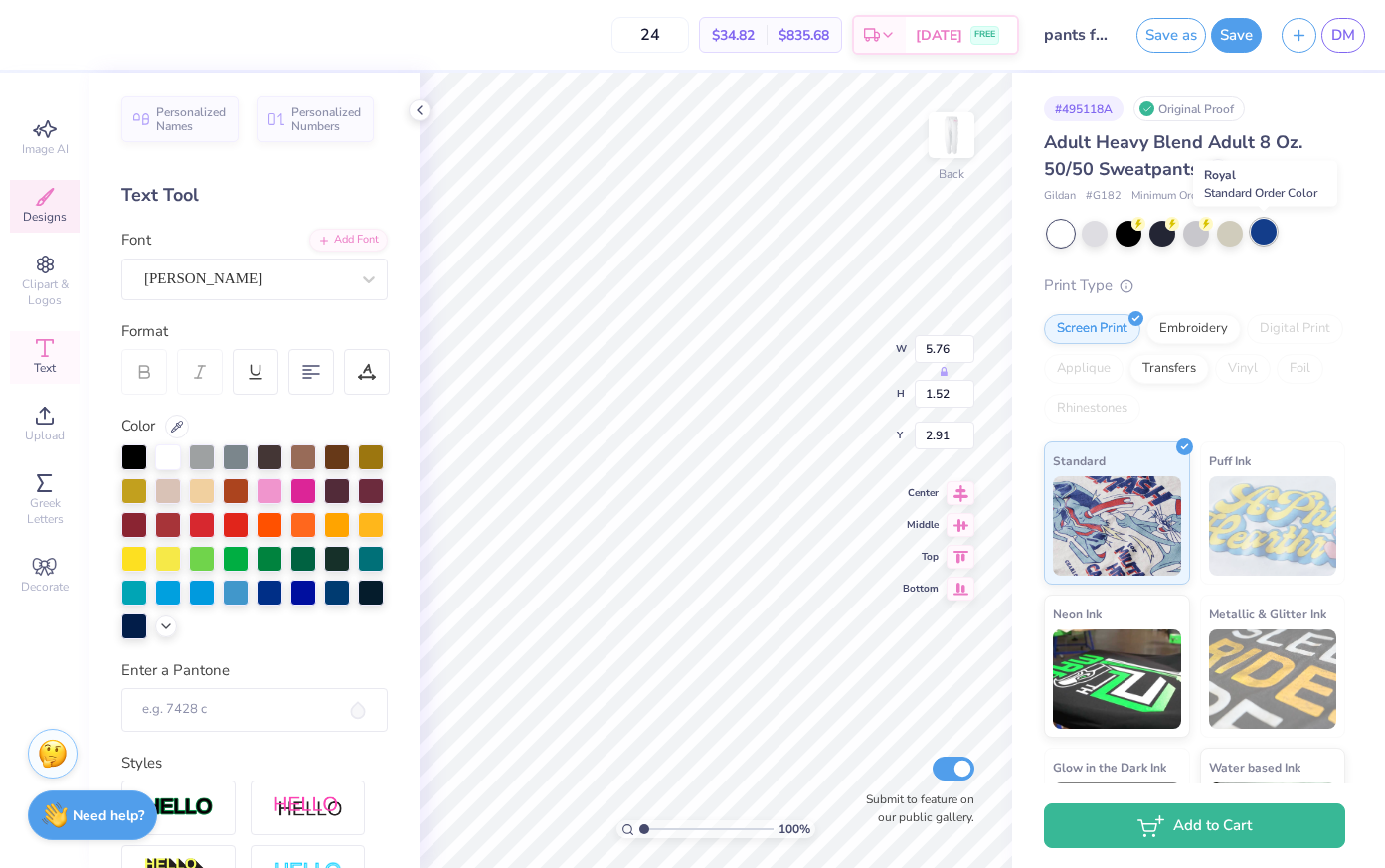 click at bounding box center [1264, 232] 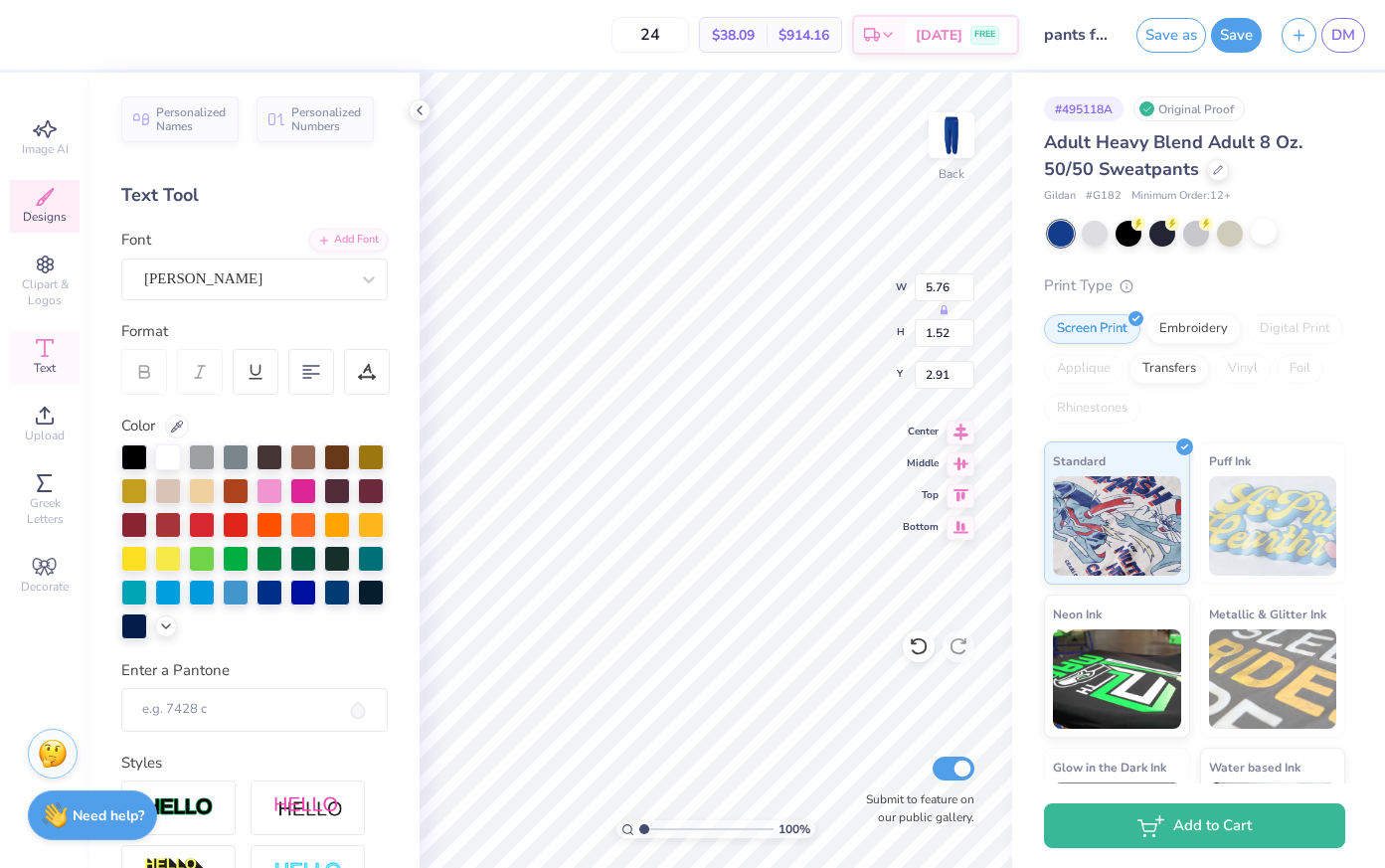 type on "2.39" 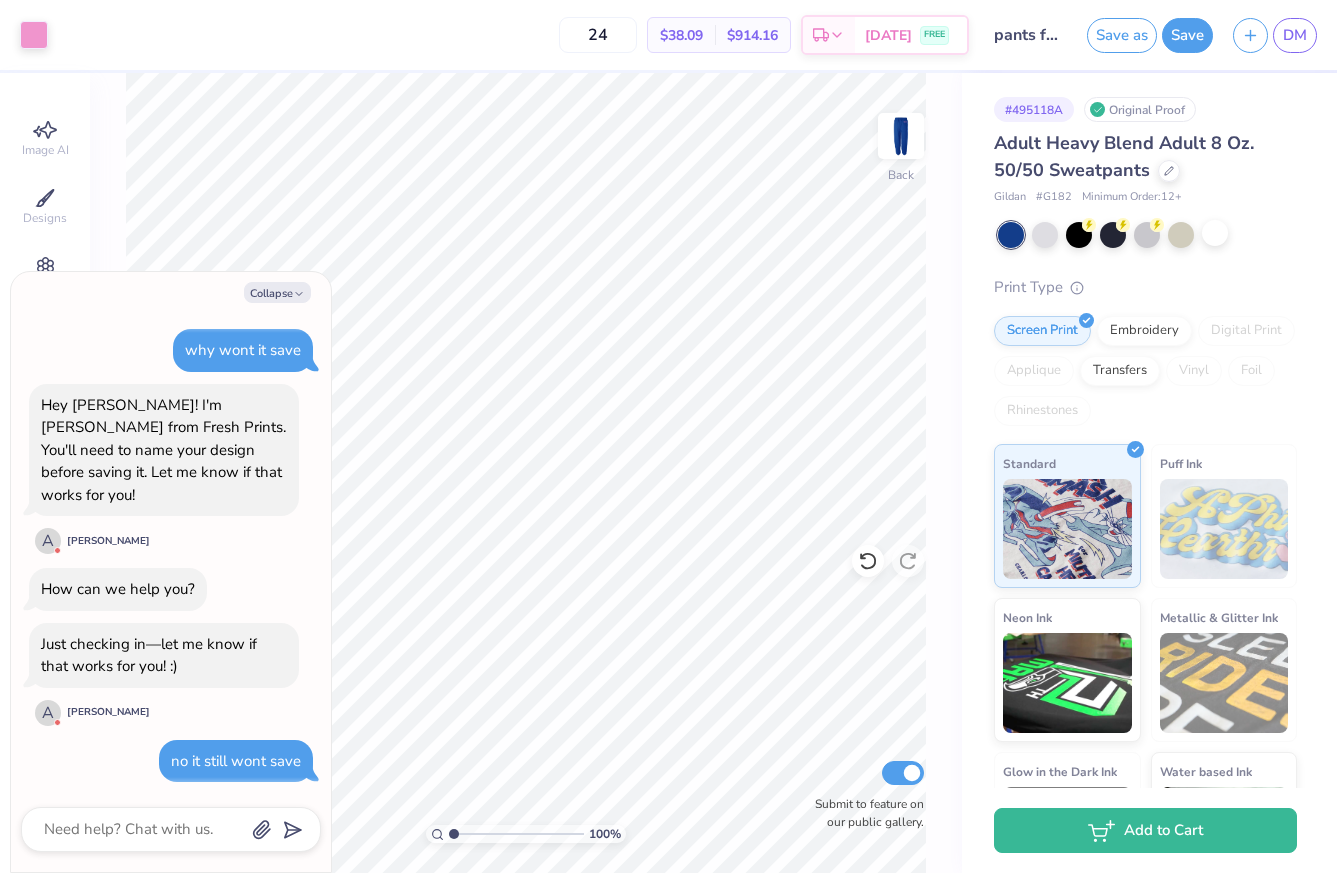 type on "x" 